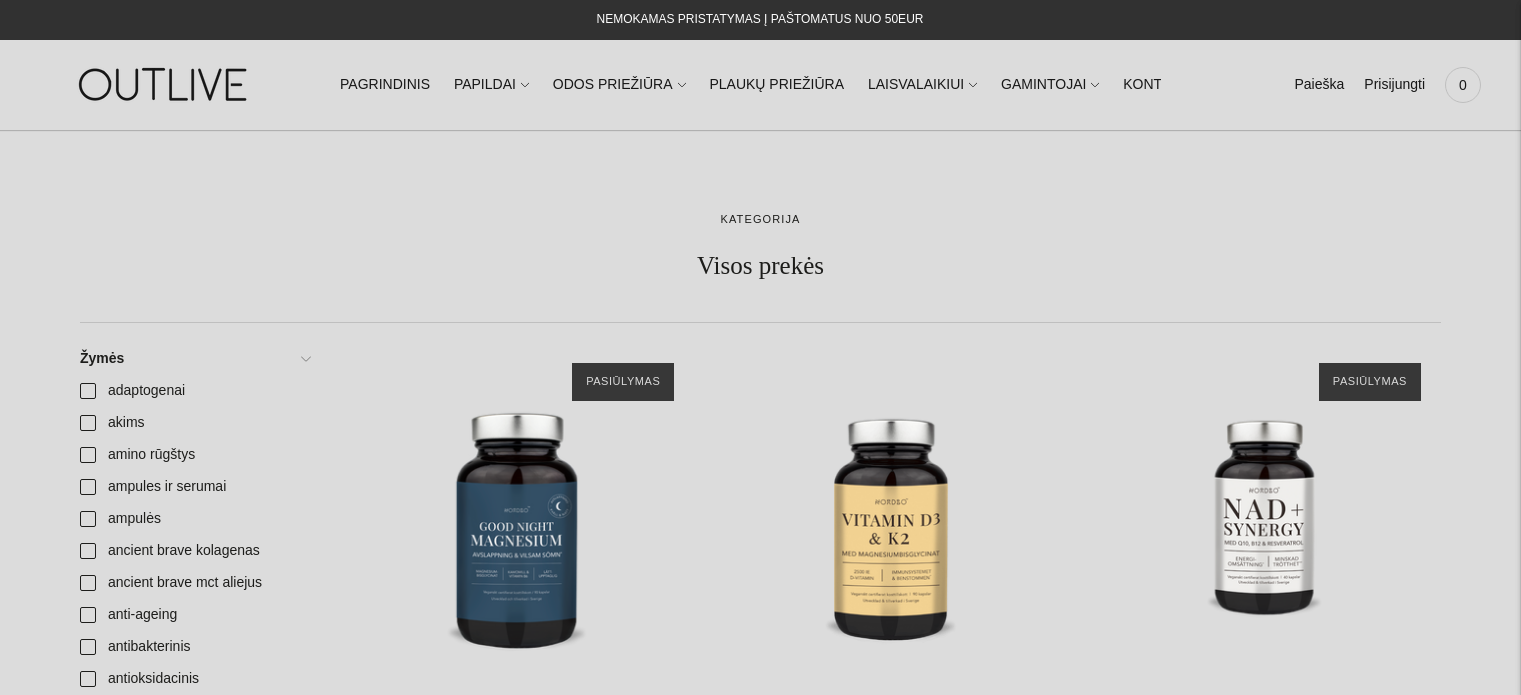scroll, scrollTop: 1100, scrollLeft: 0, axis: vertical 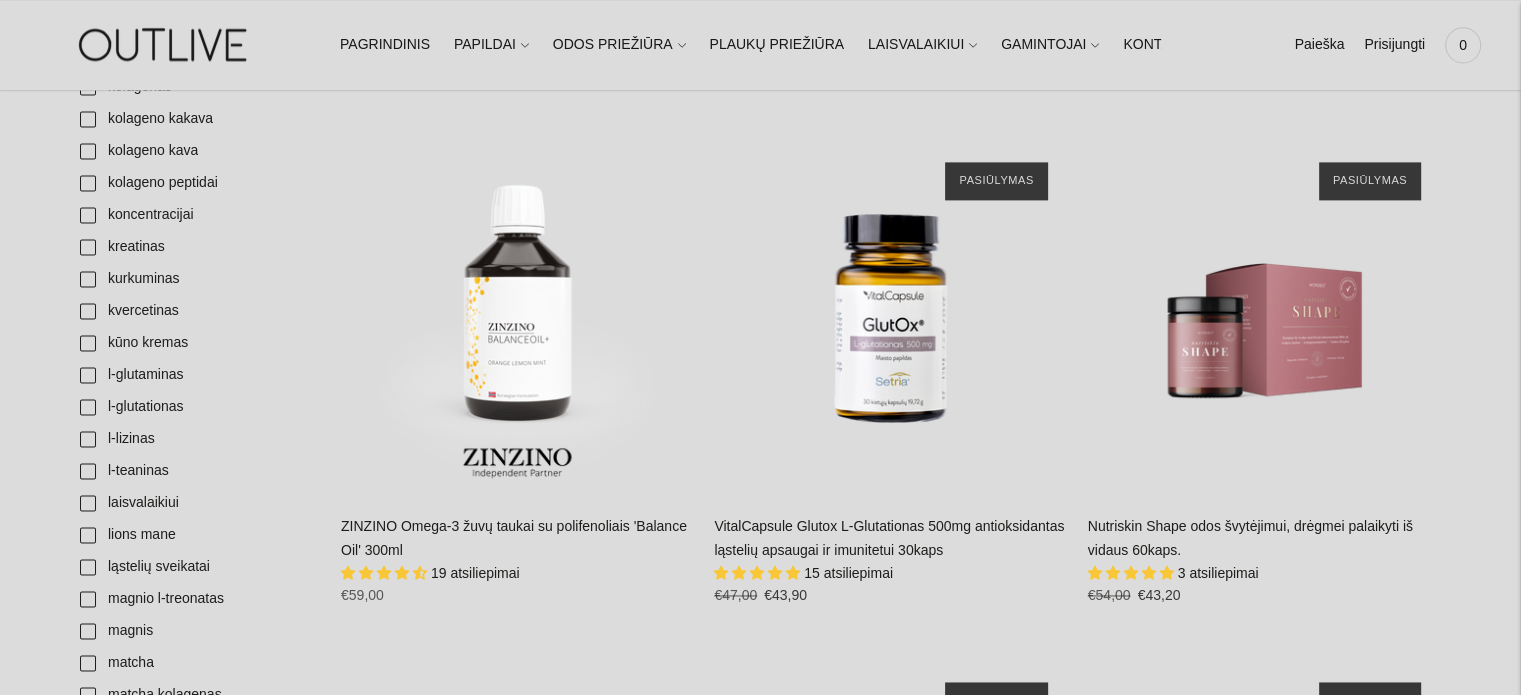 drag, startPoint x: 821, startPoint y: 568, endPoint x: 760, endPoint y: 529, distance: 72.40166 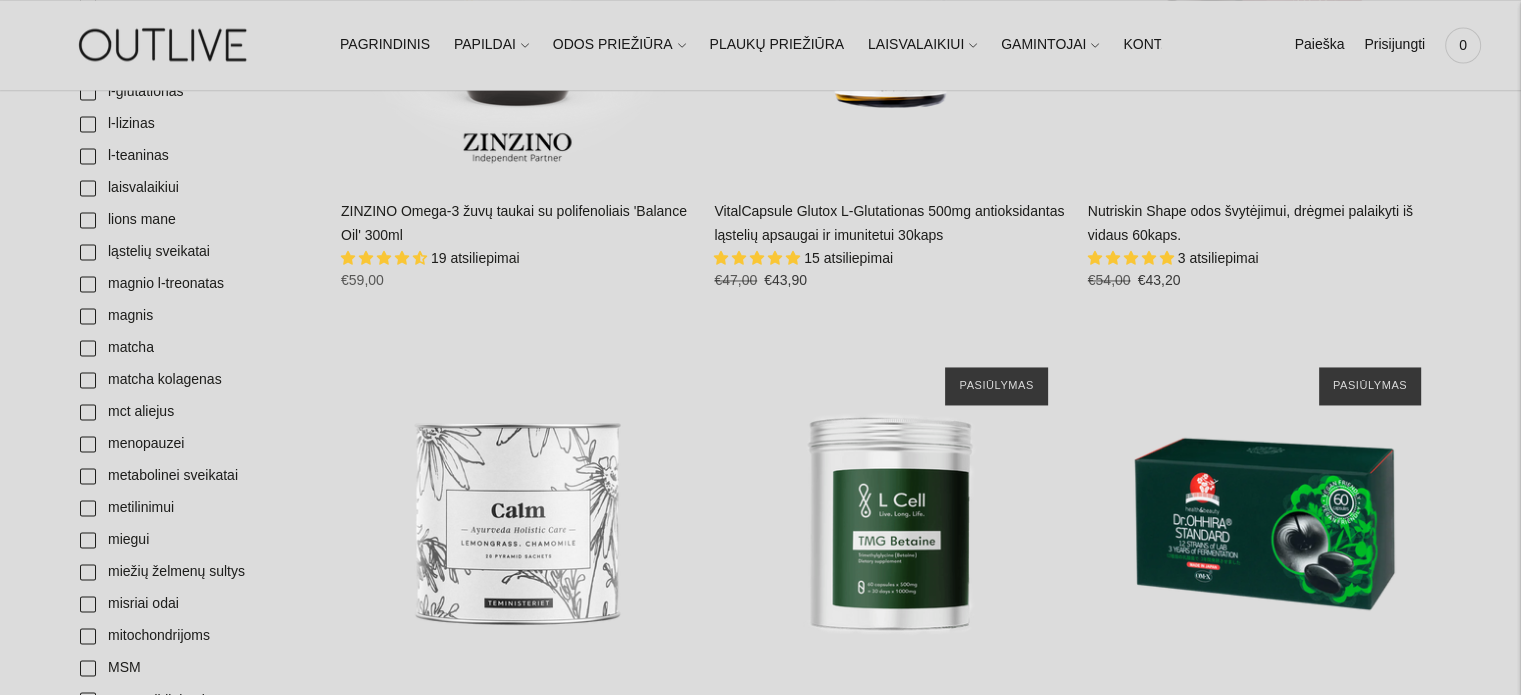 scroll, scrollTop: 3300, scrollLeft: 0, axis: vertical 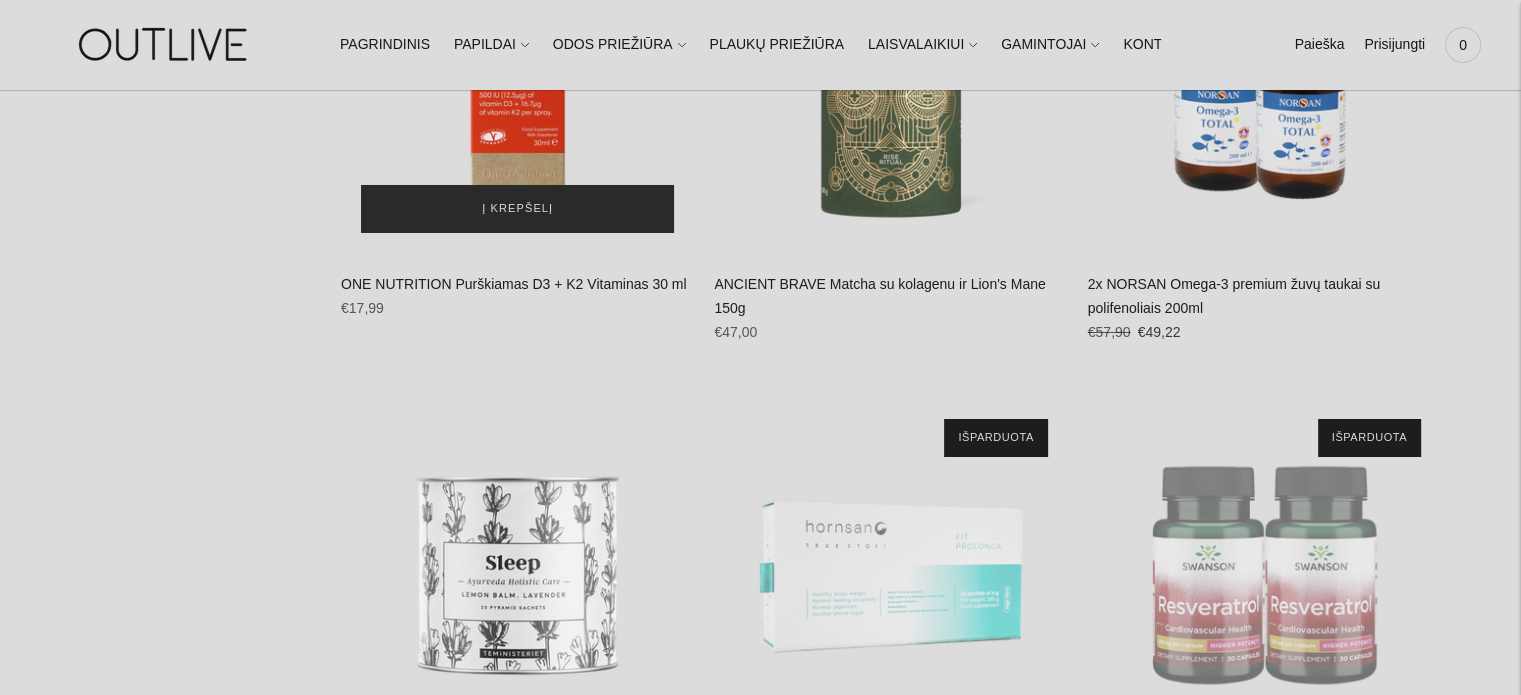 click on "Į krepšelį" at bounding box center [517, 209] 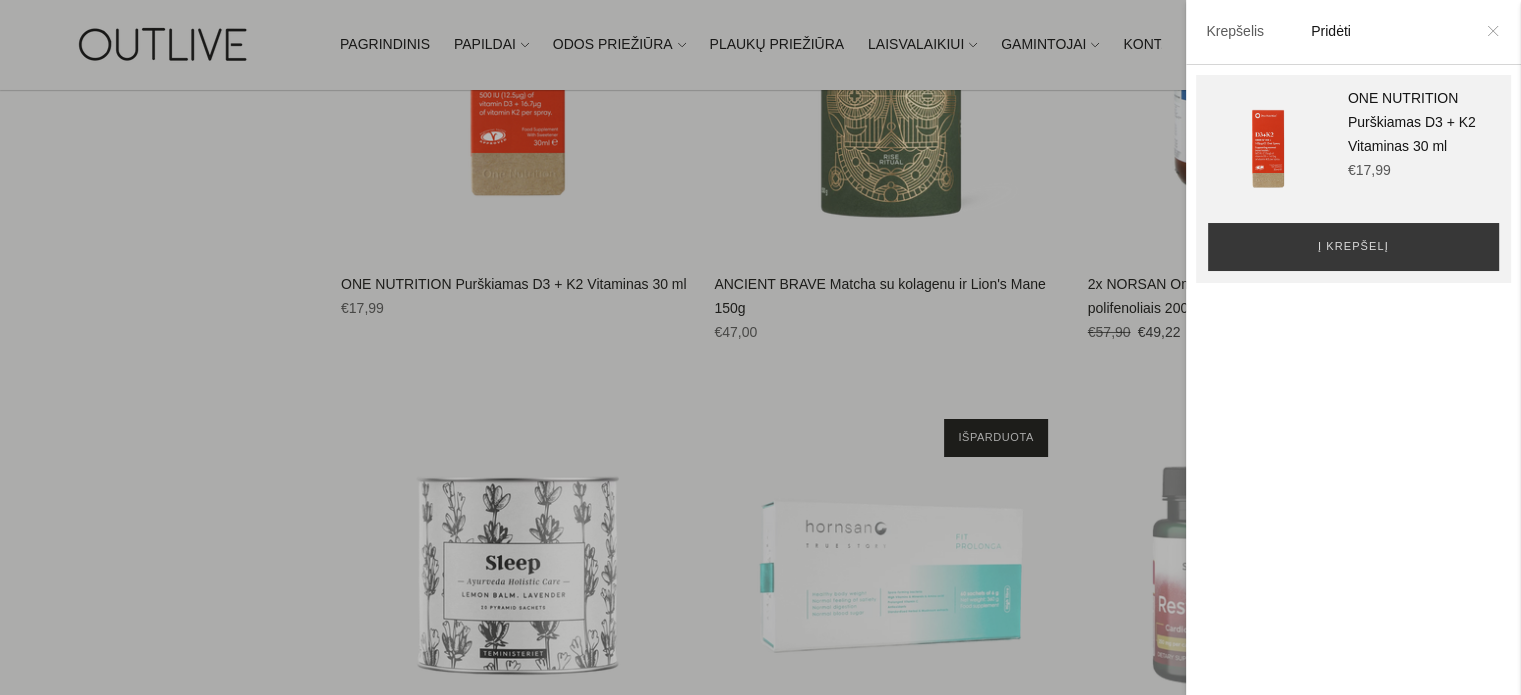 click 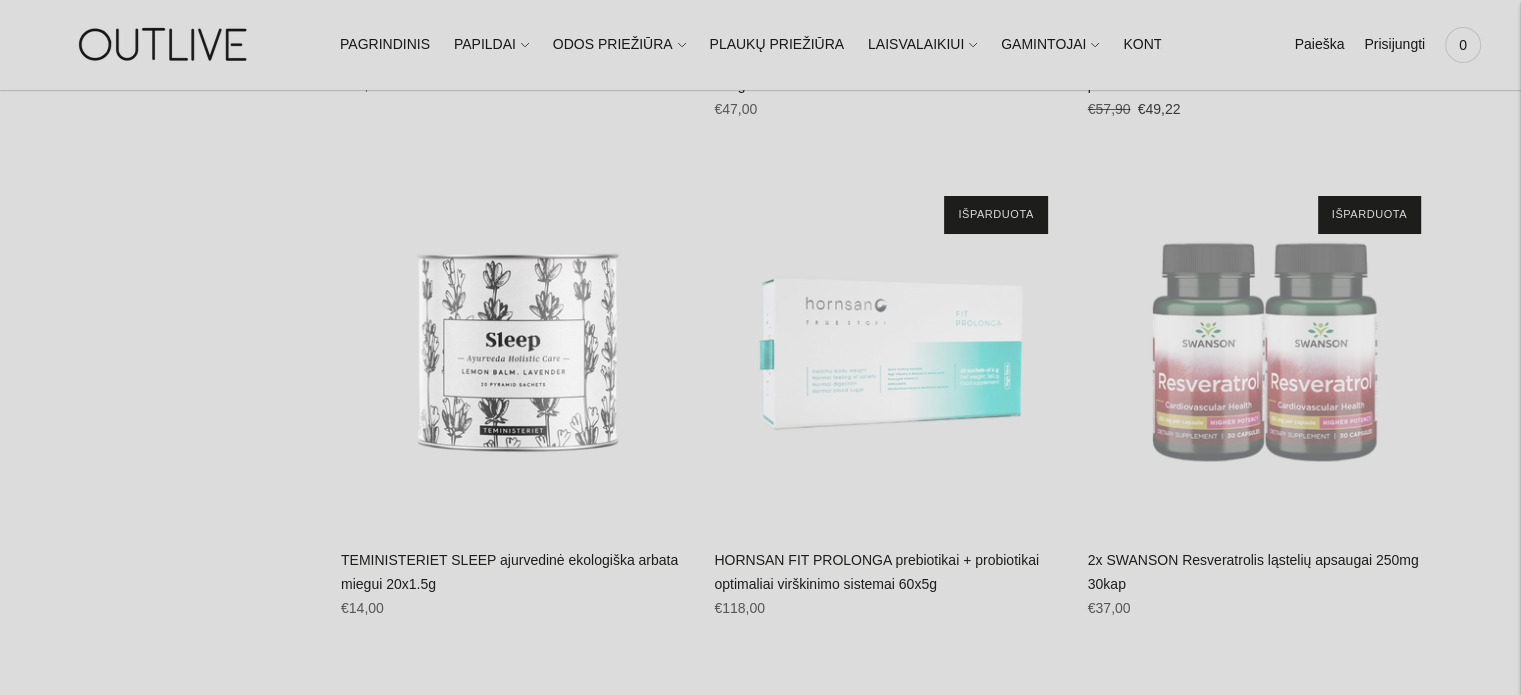 scroll, scrollTop: 7100, scrollLeft: 0, axis: vertical 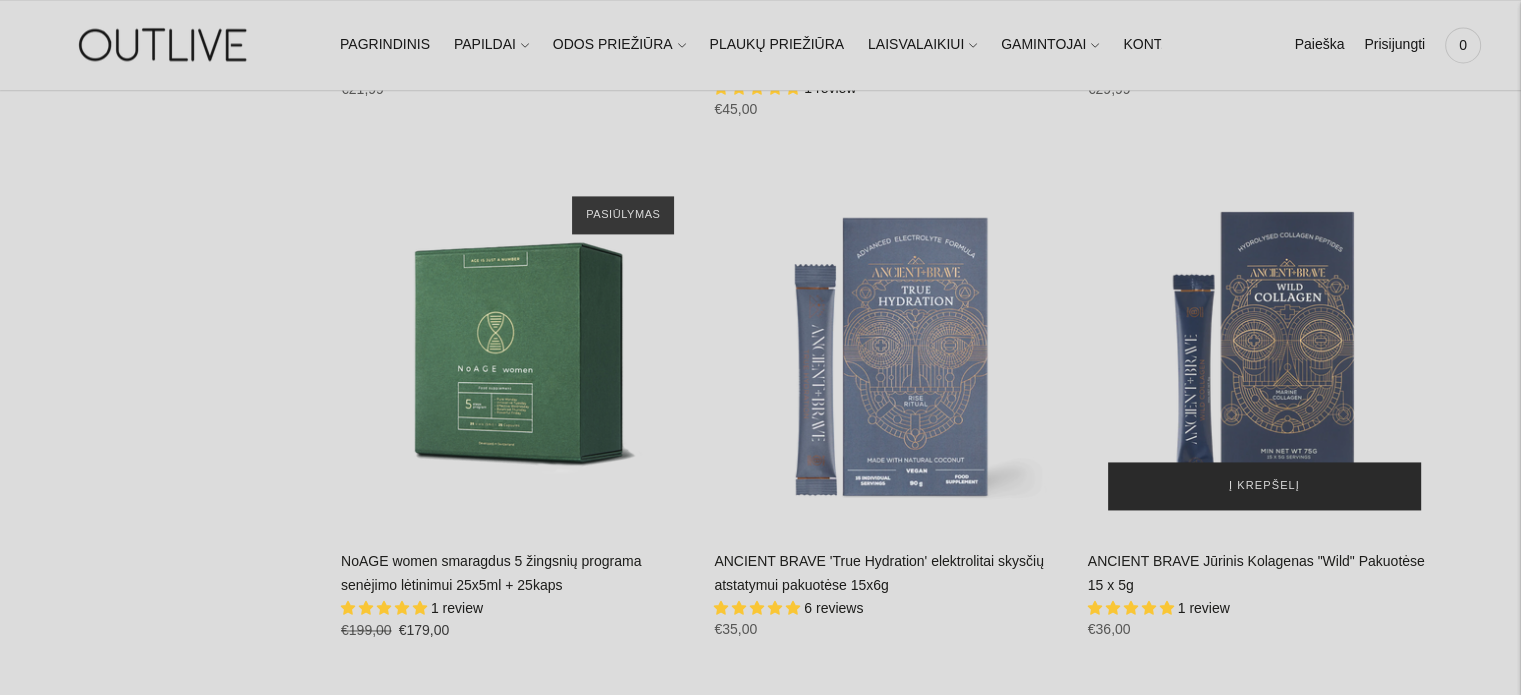 click on "Į krepšelį" at bounding box center (1264, 486) 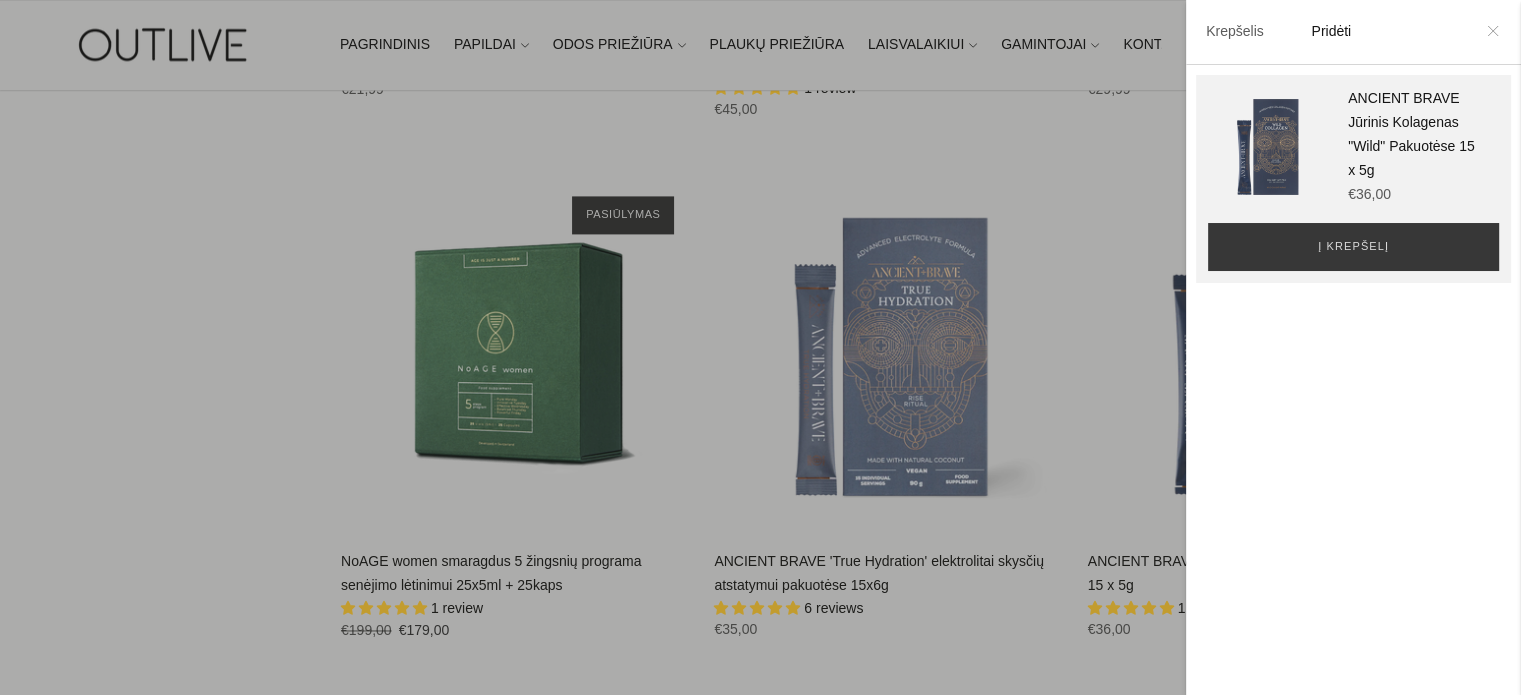 click 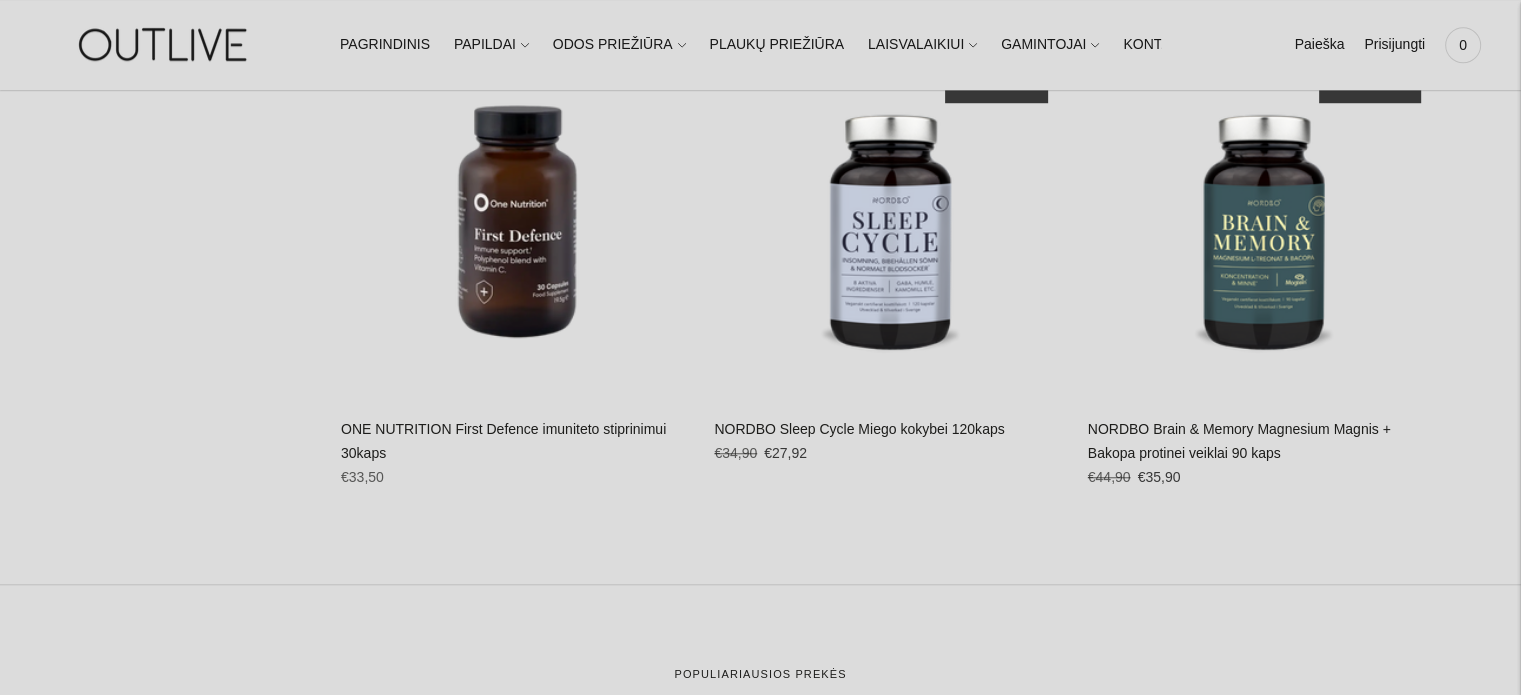 scroll, scrollTop: 32000, scrollLeft: 0, axis: vertical 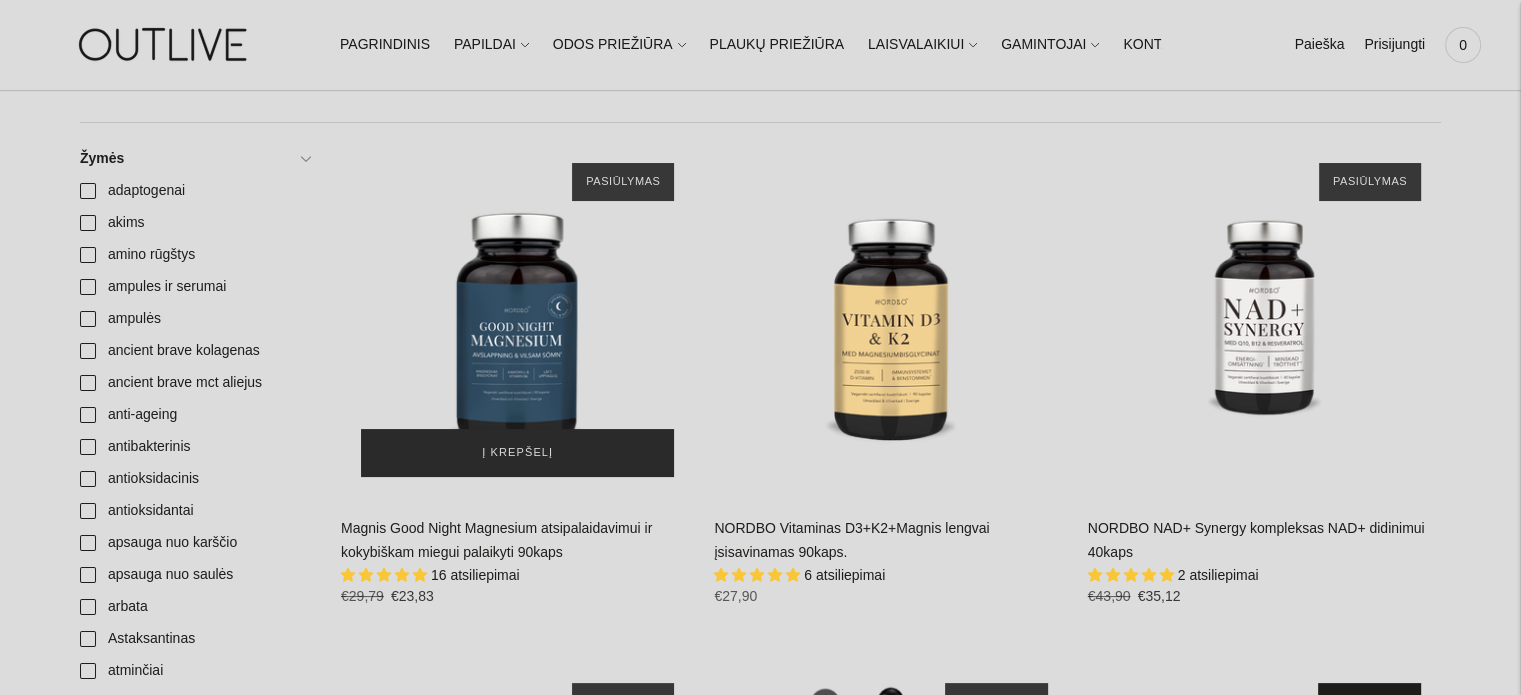 click on "Į krepšelį" at bounding box center [517, 453] 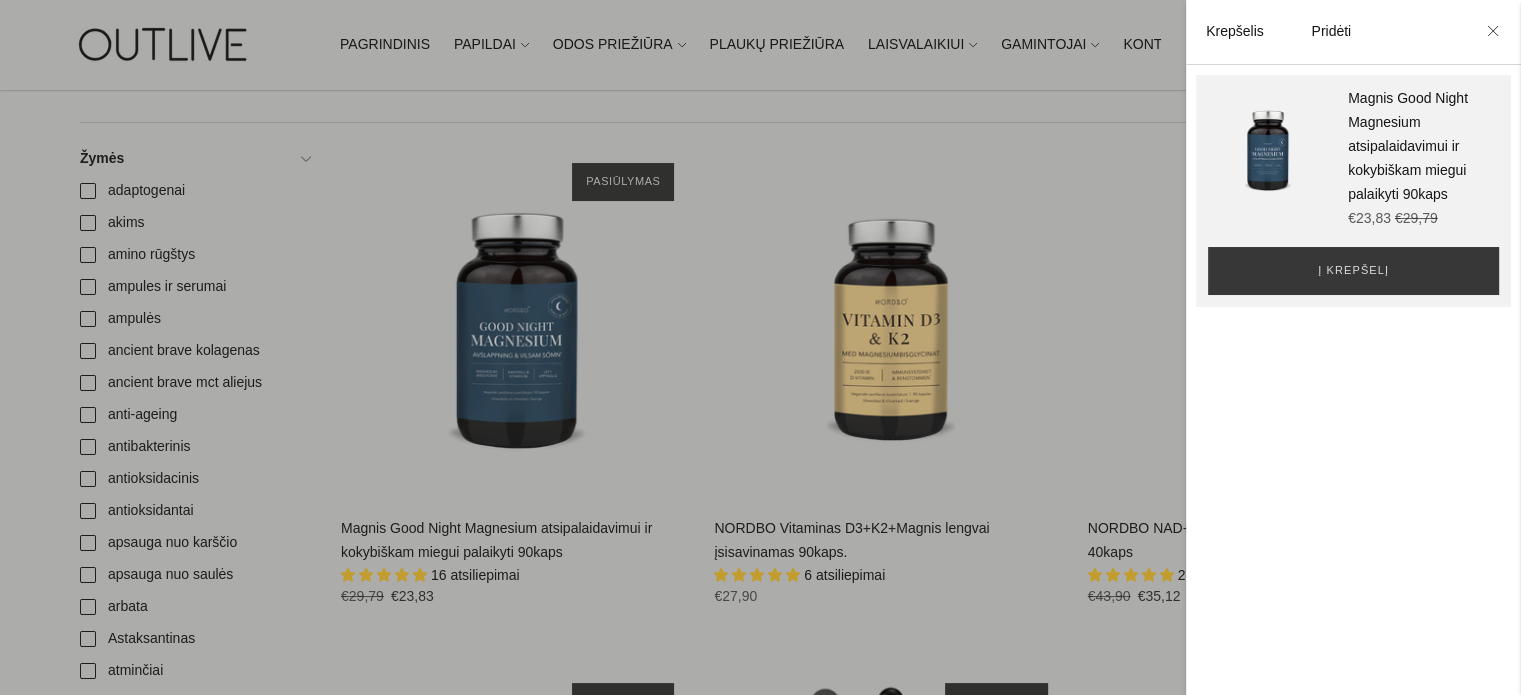 click on "Krepšelis" at bounding box center [1235, 31] 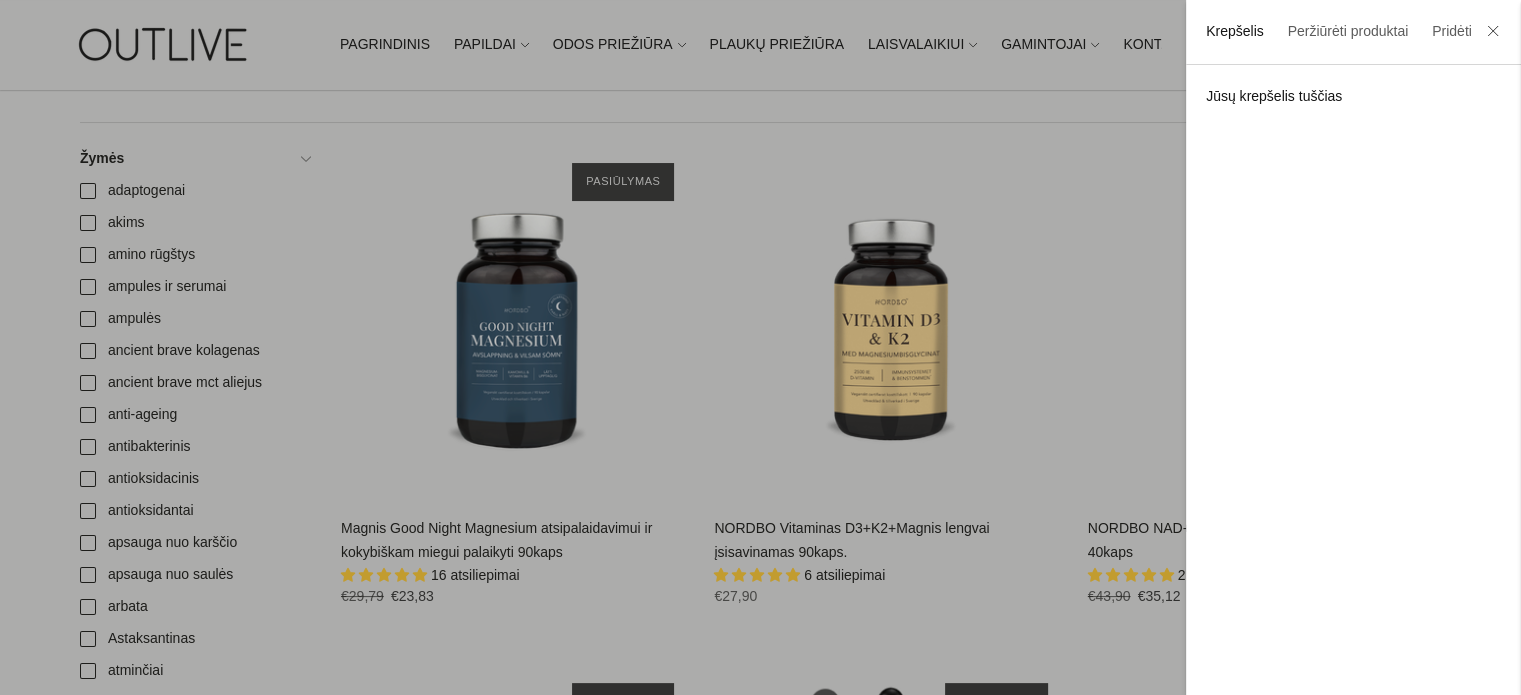 click at bounding box center (760, 347) 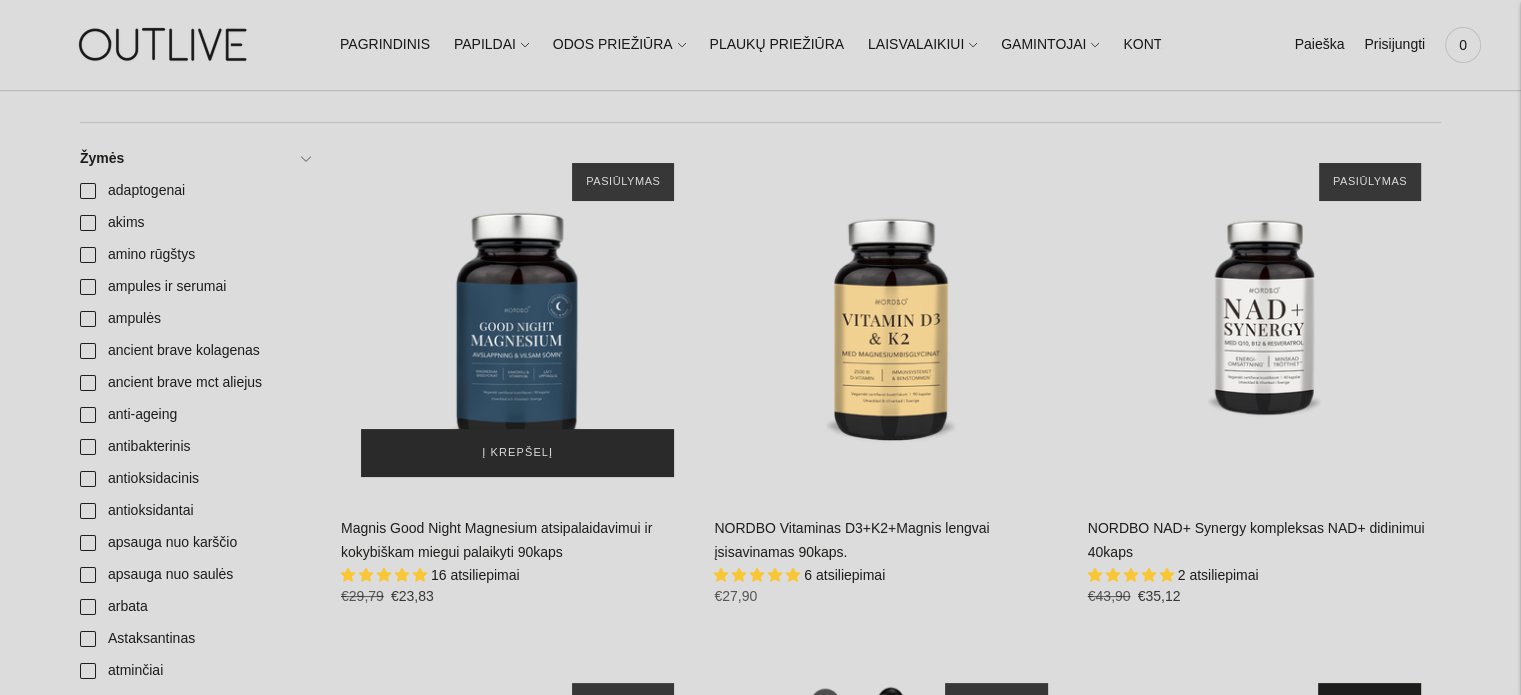 click on "Į krepšelį" at bounding box center [517, 453] 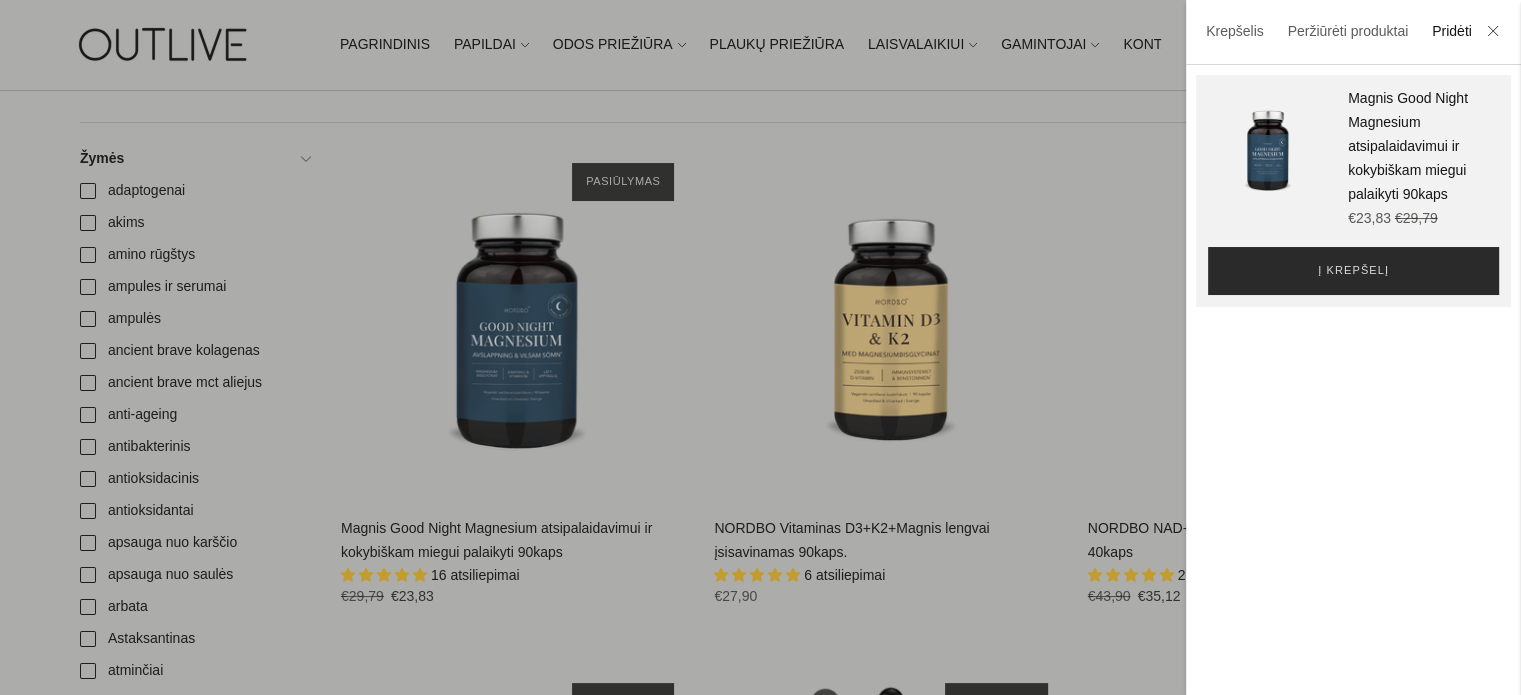 click on "Į krepšelį" at bounding box center [1353, 271] 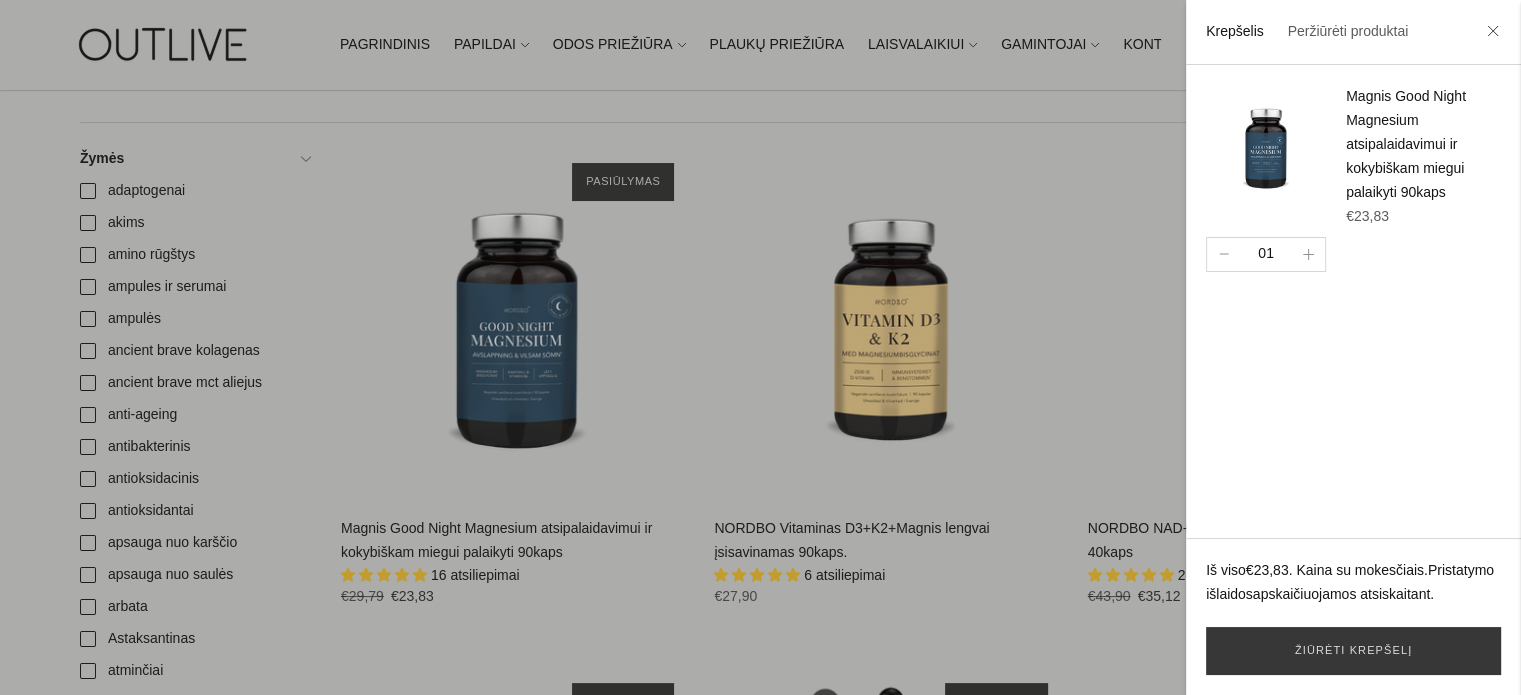 click at bounding box center (760, 347) 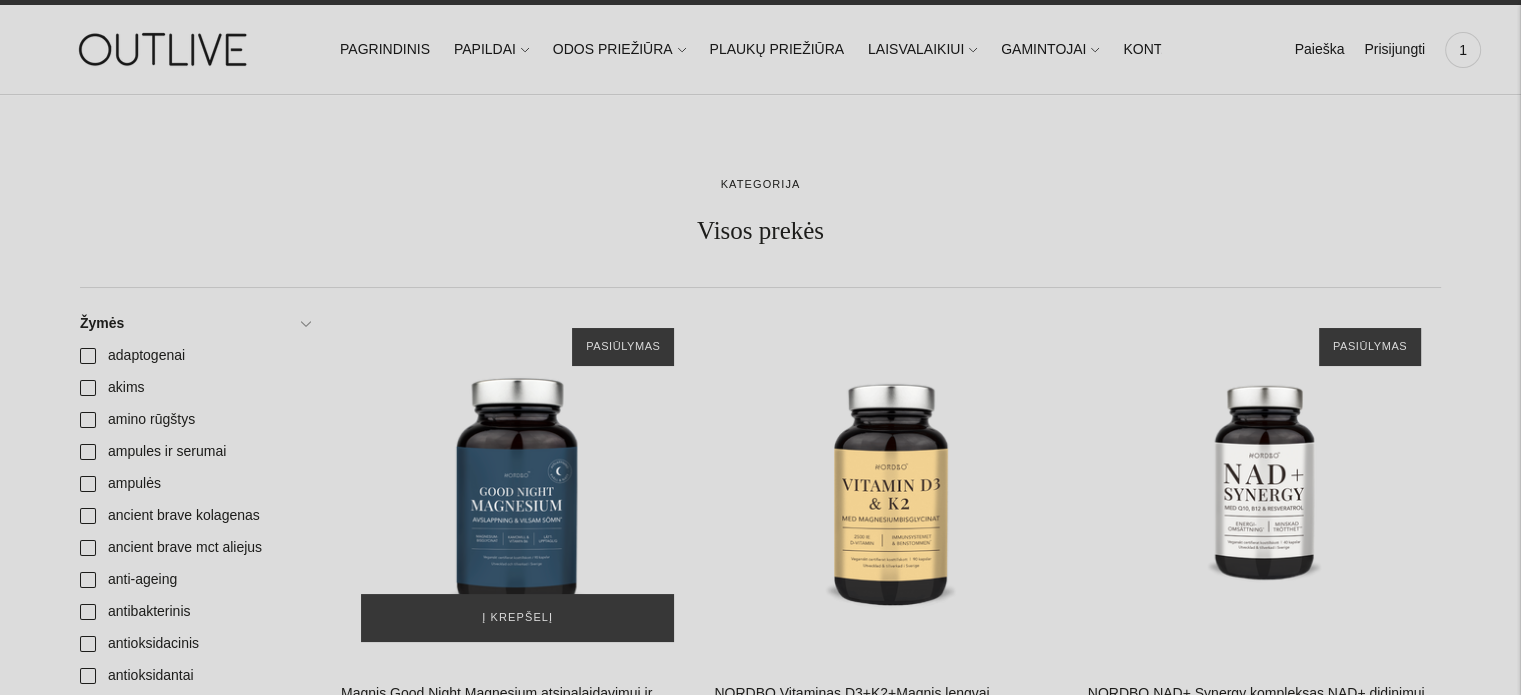 scroll, scrollTop: 0, scrollLeft: 0, axis: both 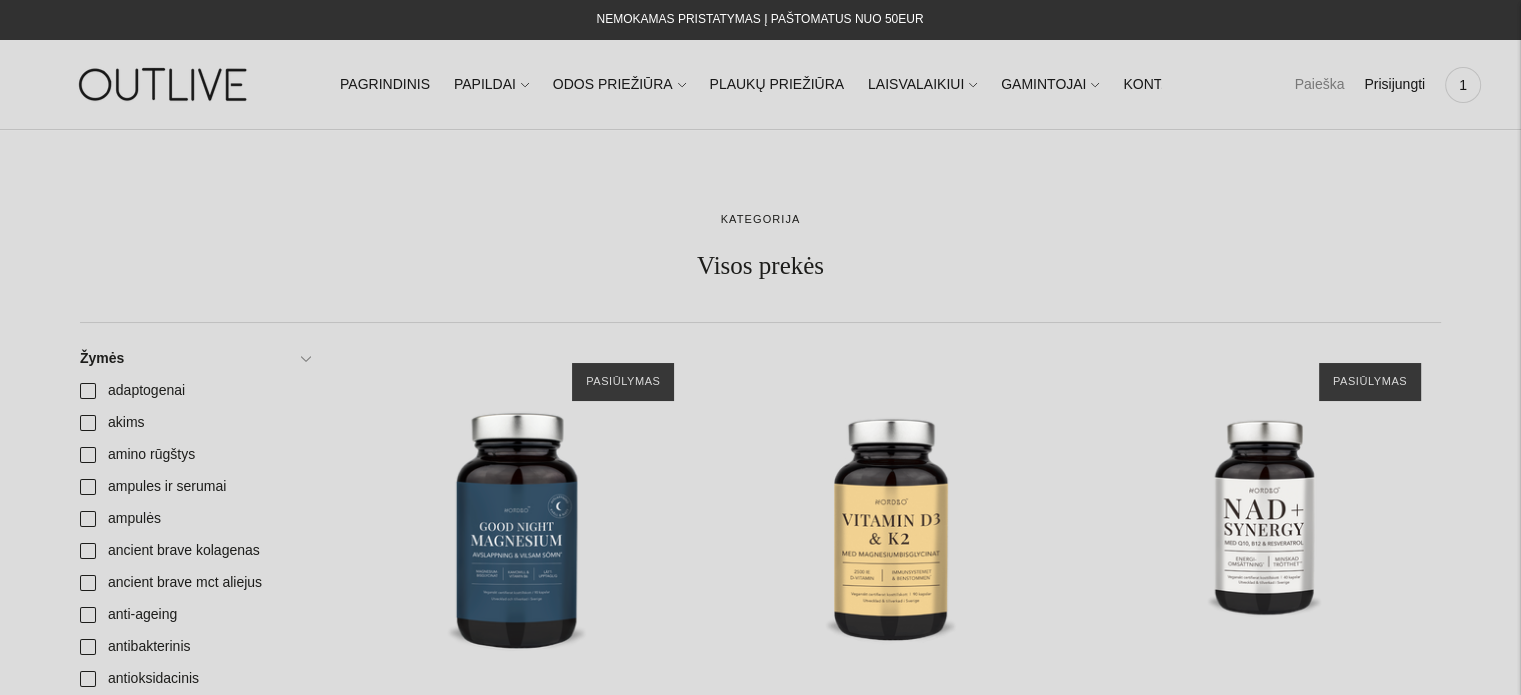 click on "Paieška" at bounding box center [1319, 85] 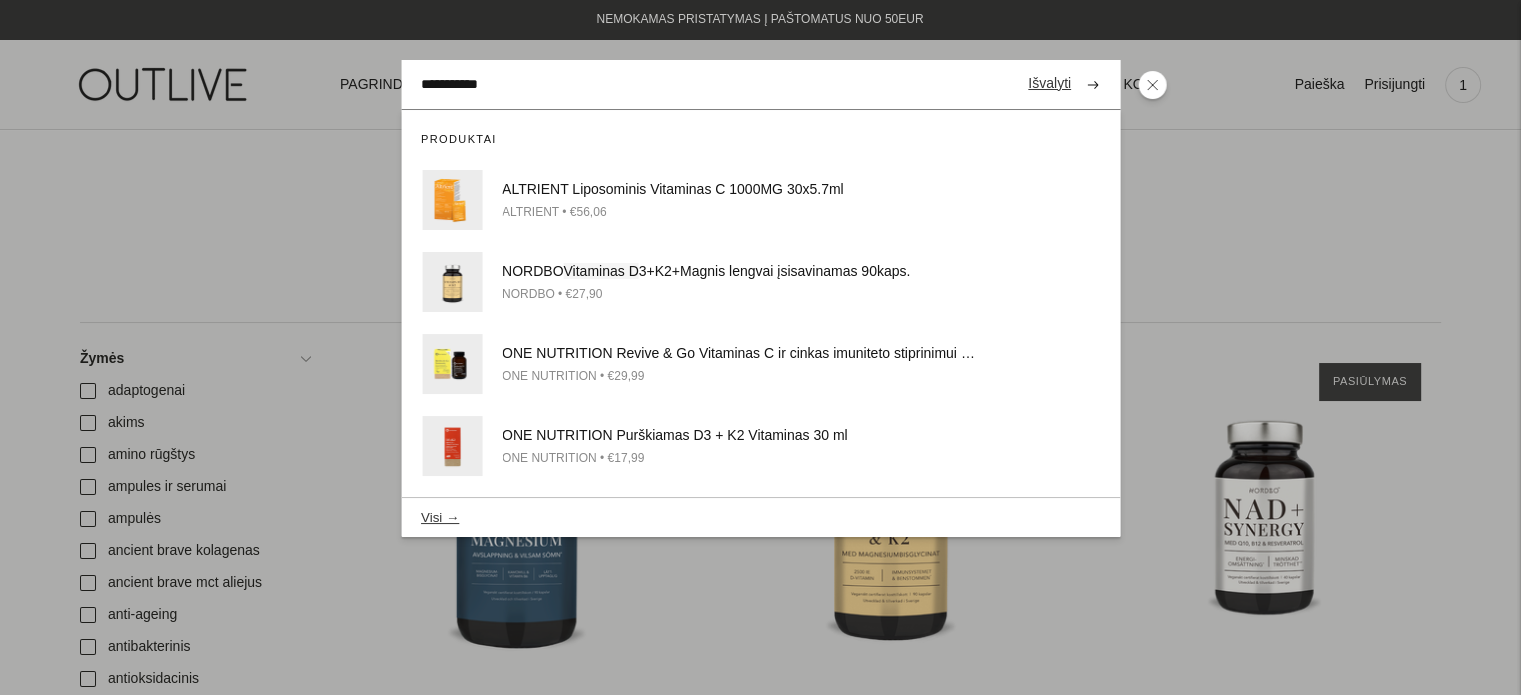 type on "**********" 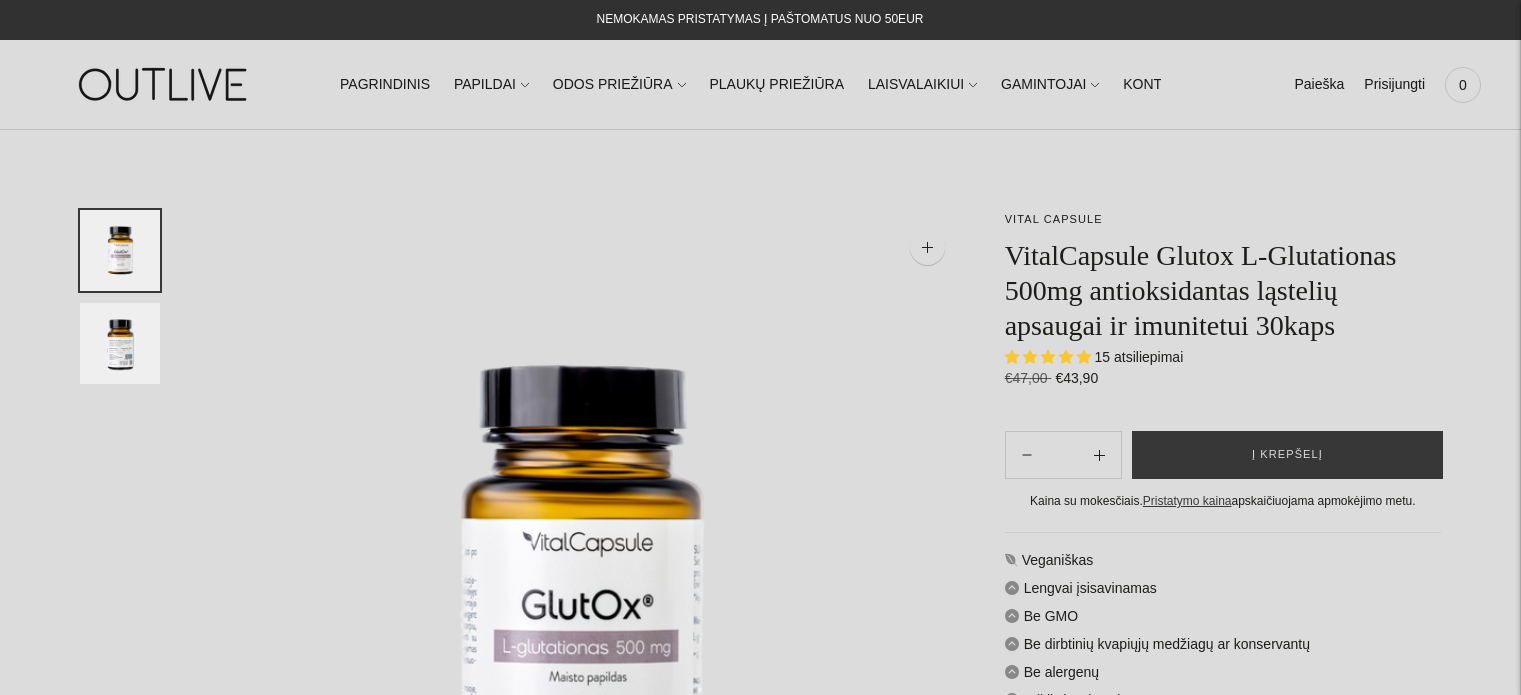 scroll, scrollTop: 0, scrollLeft: 0, axis: both 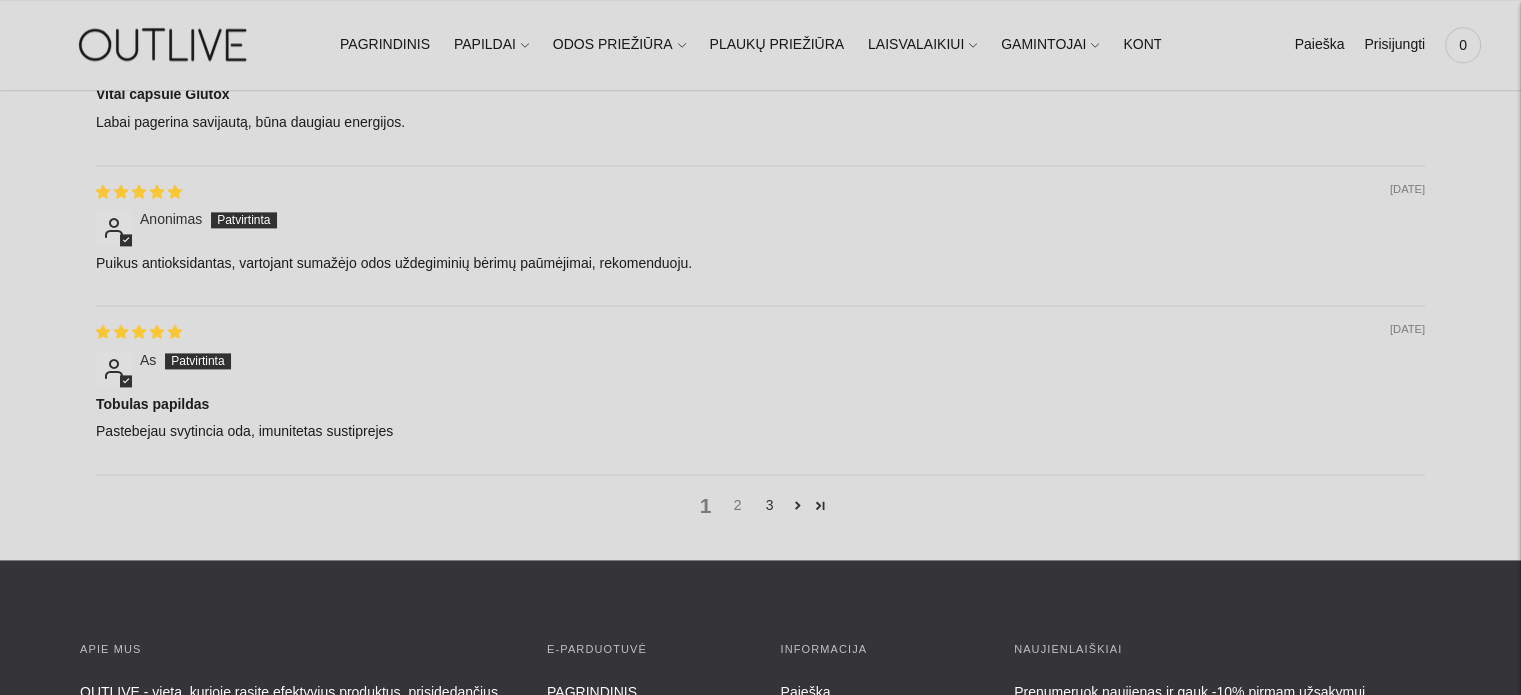 click on "2" at bounding box center [738, 505] 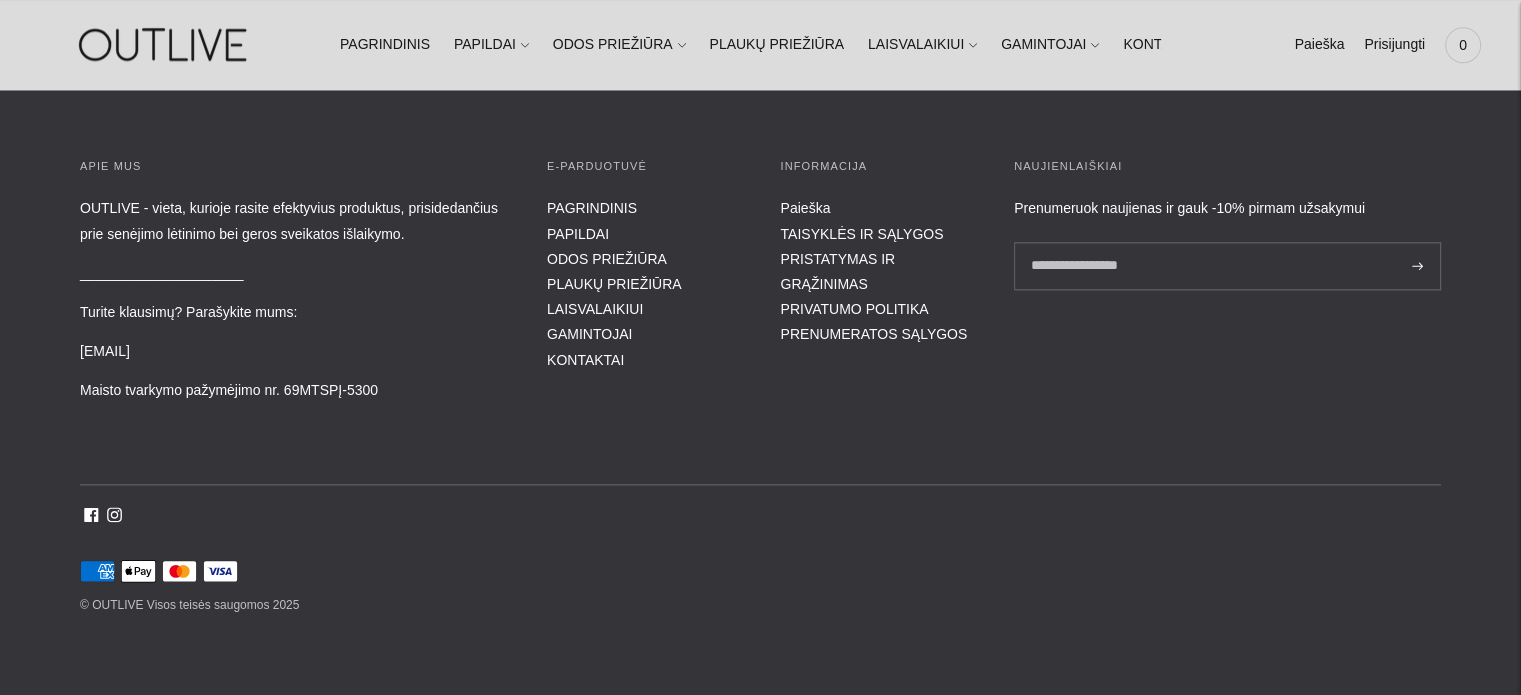 scroll, scrollTop: 2322, scrollLeft: 0, axis: vertical 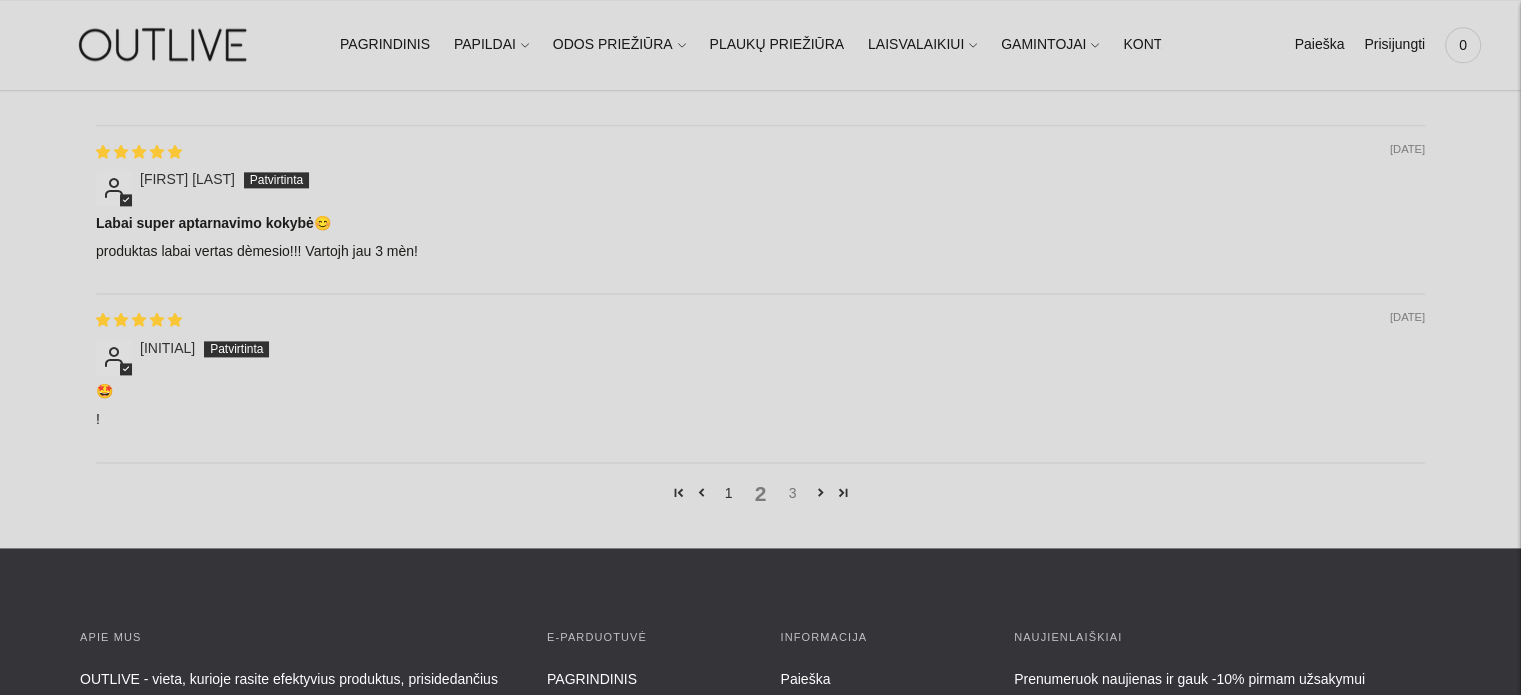 click on "3" at bounding box center (793, 493) 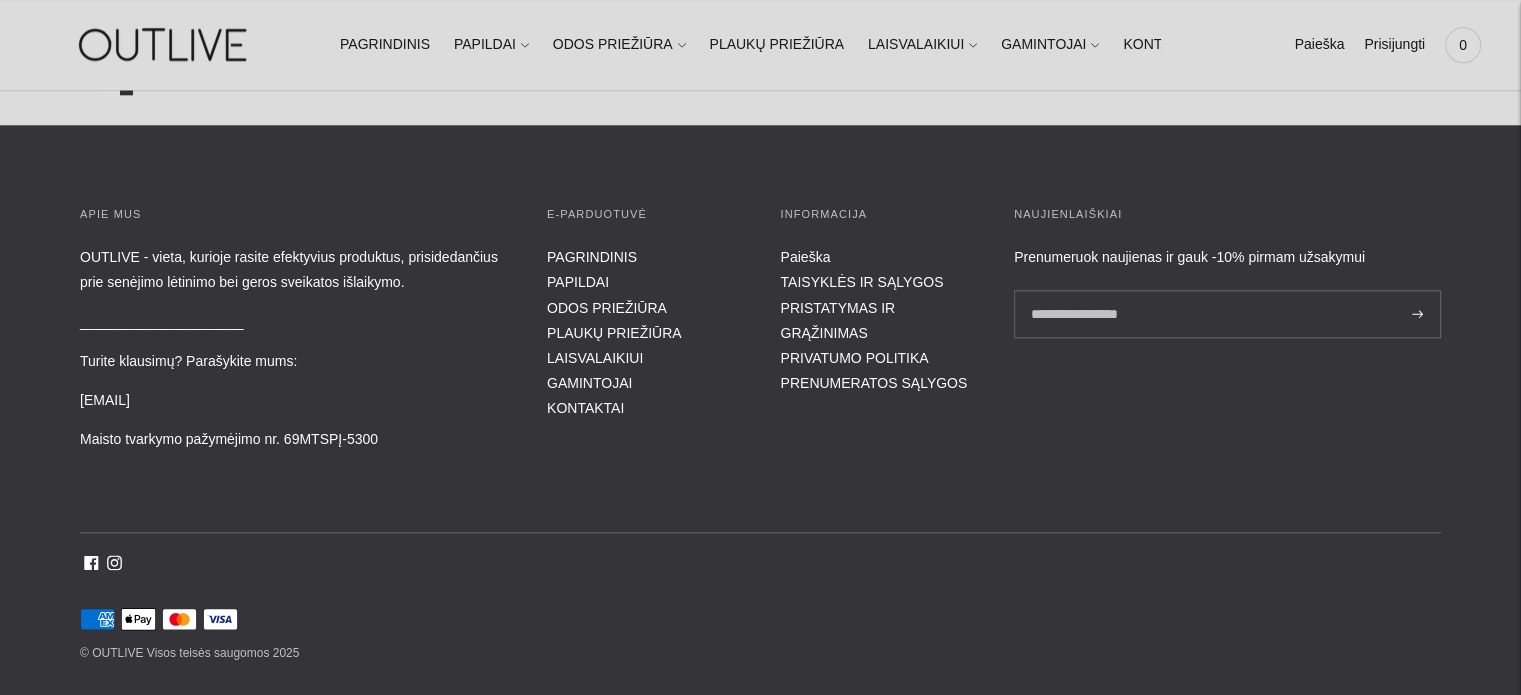 scroll, scrollTop: 700, scrollLeft: 0, axis: vertical 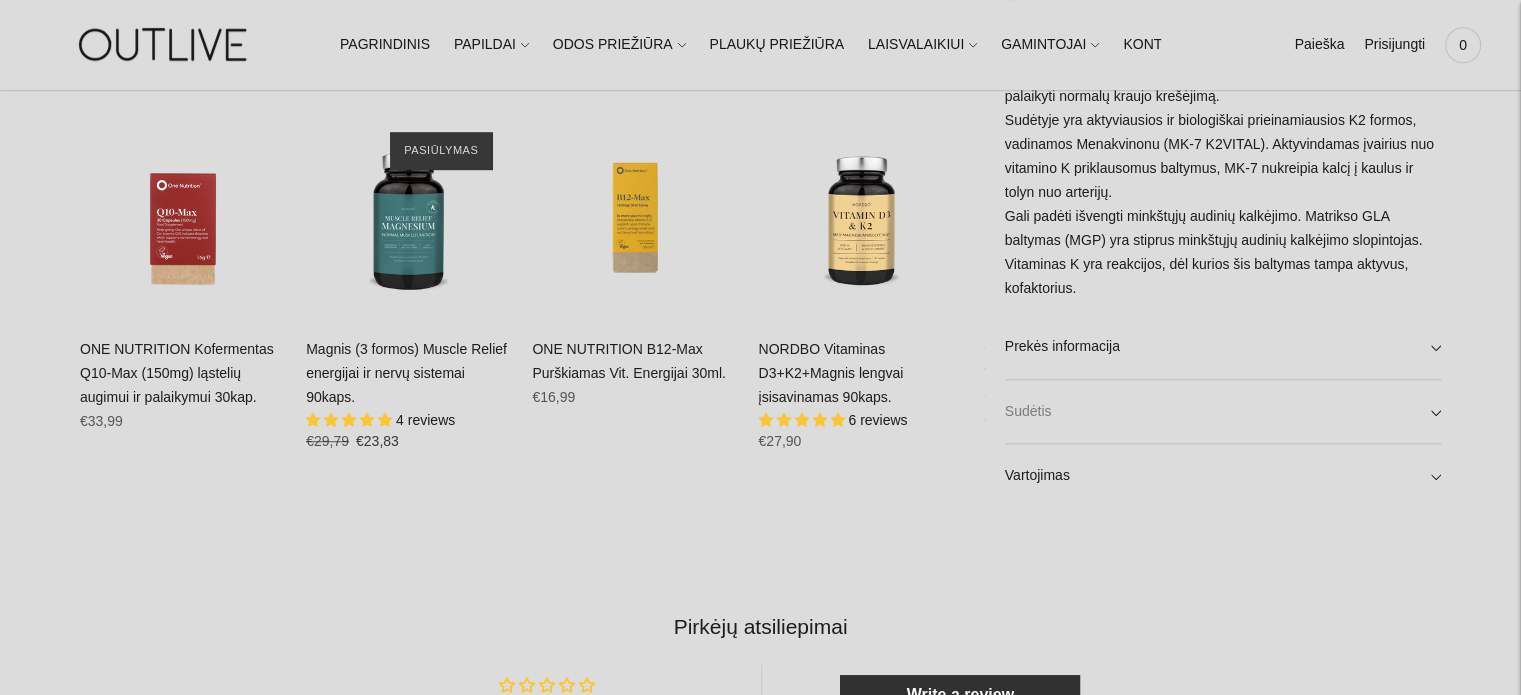 click on "Sudėtis" at bounding box center [1223, 411] 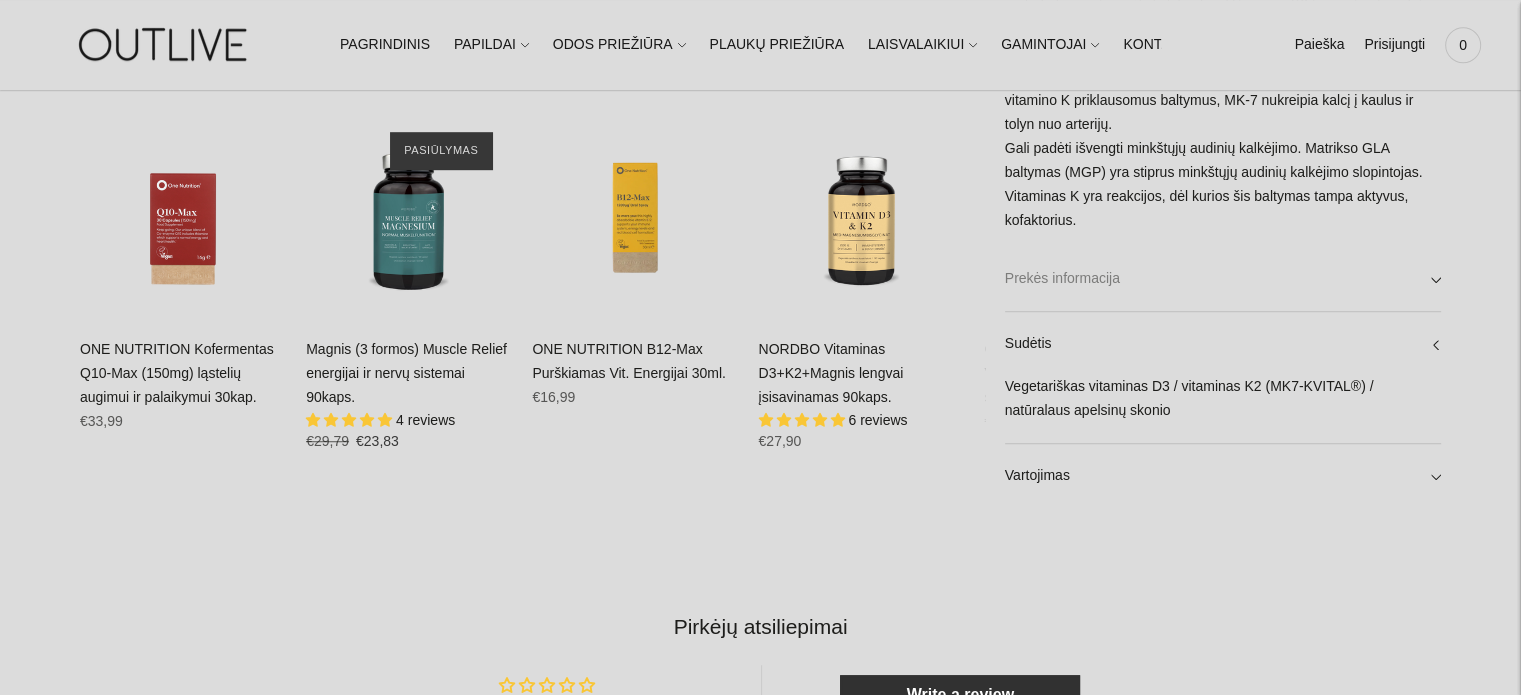 click on "Prekės informacija" at bounding box center (1223, 278) 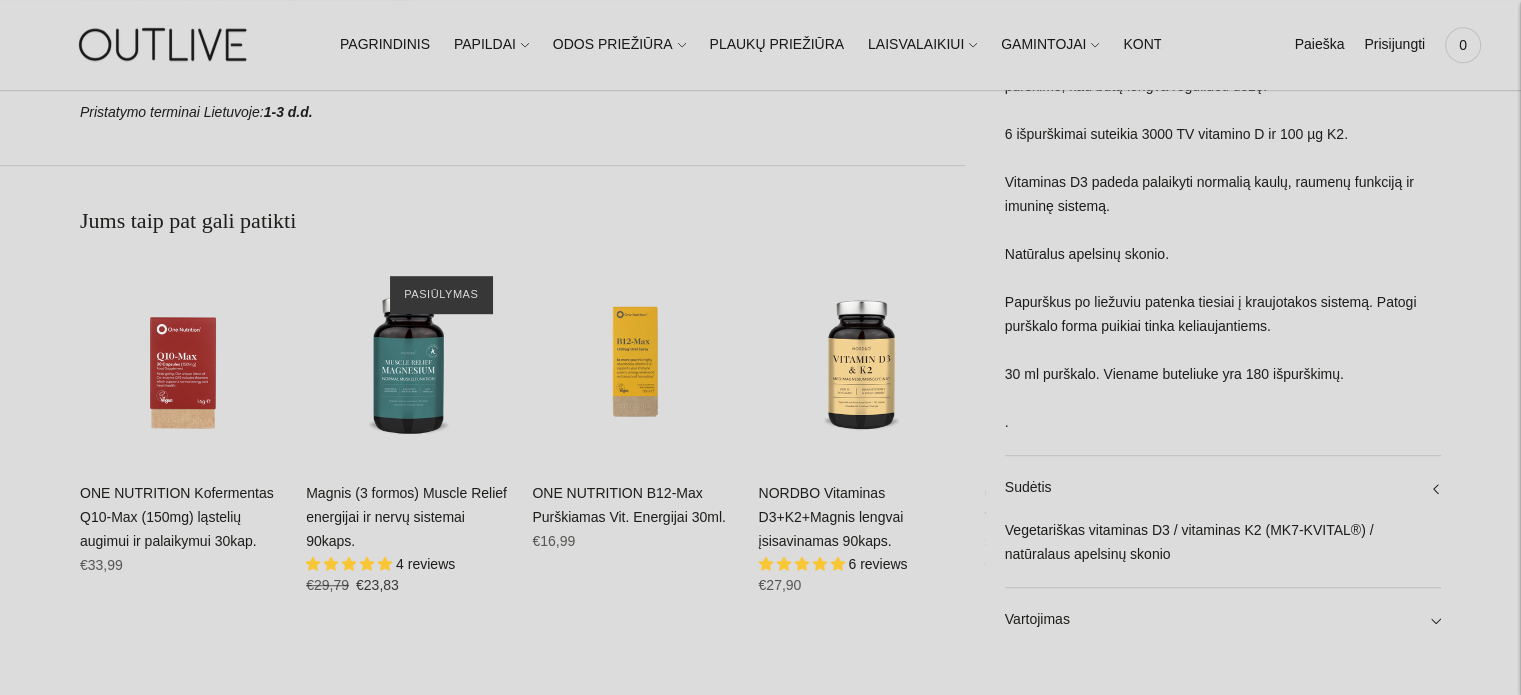 scroll, scrollTop: 1200, scrollLeft: 0, axis: vertical 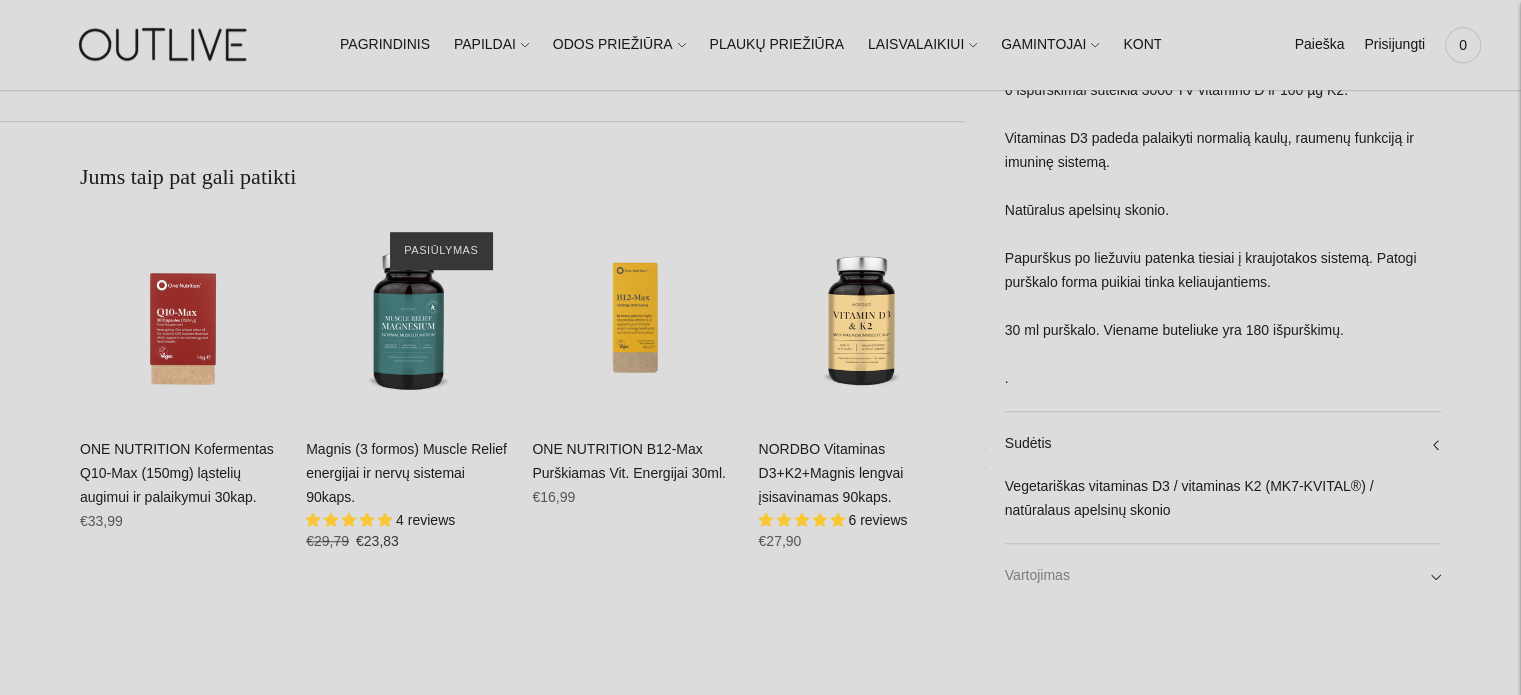 click on "Vartojimas" at bounding box center (1223, 576) 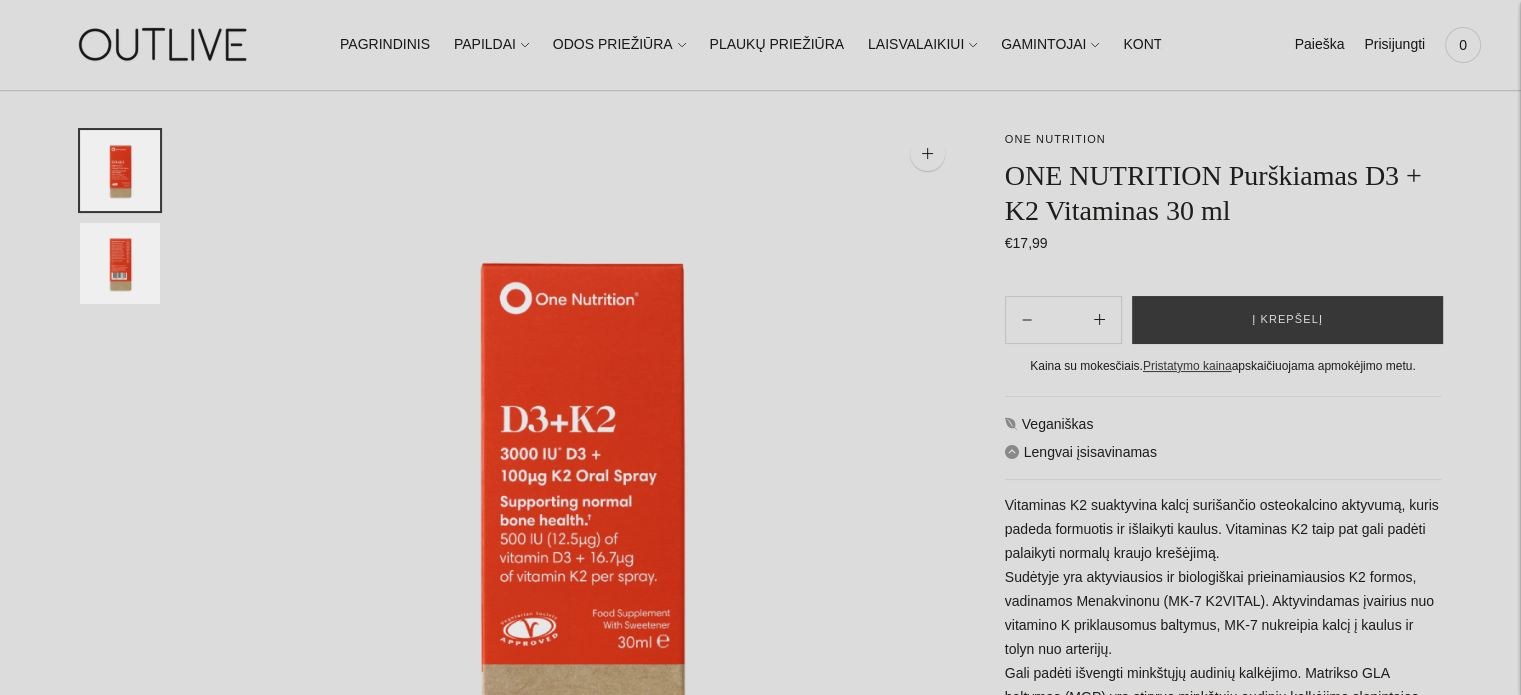 scroll, scrollTop: 0, scrollLeft: 0, axis: both 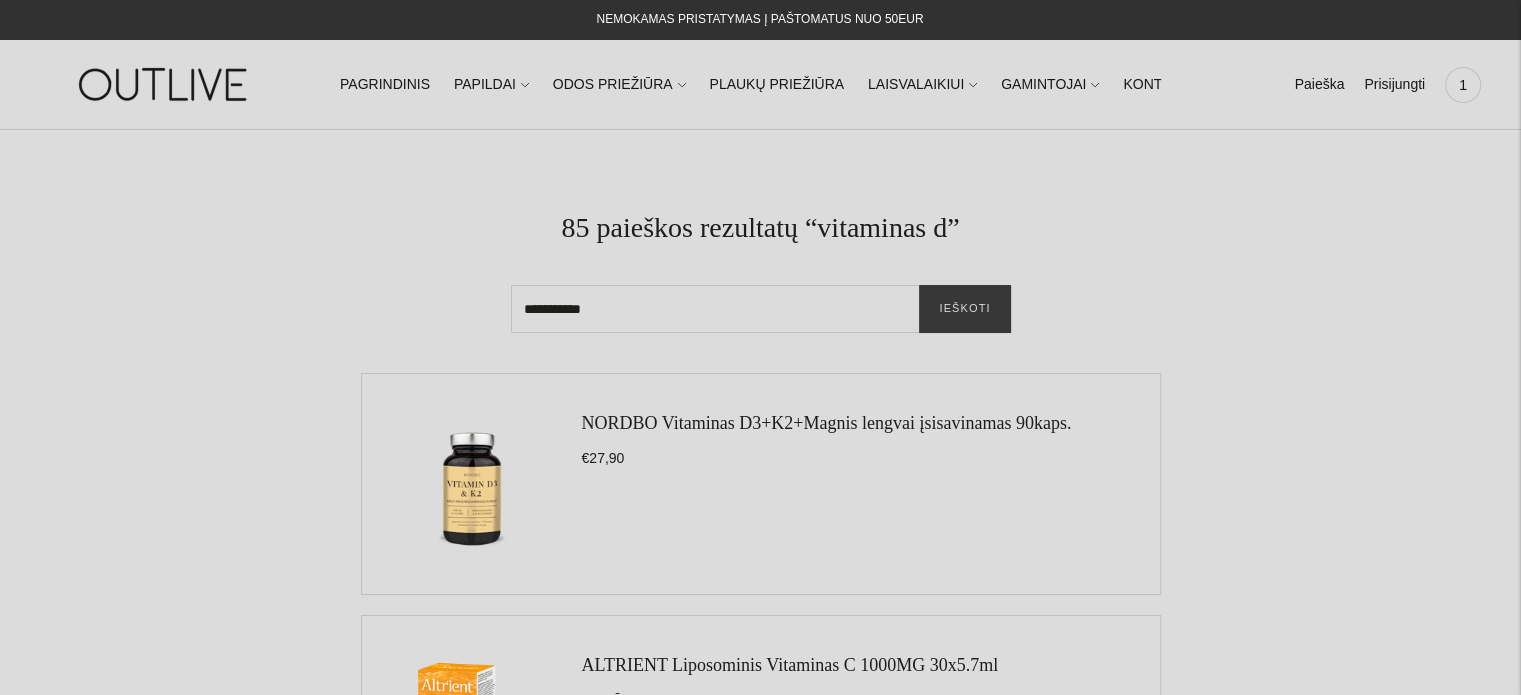 click on "**********" at bounding box center [761, 309] 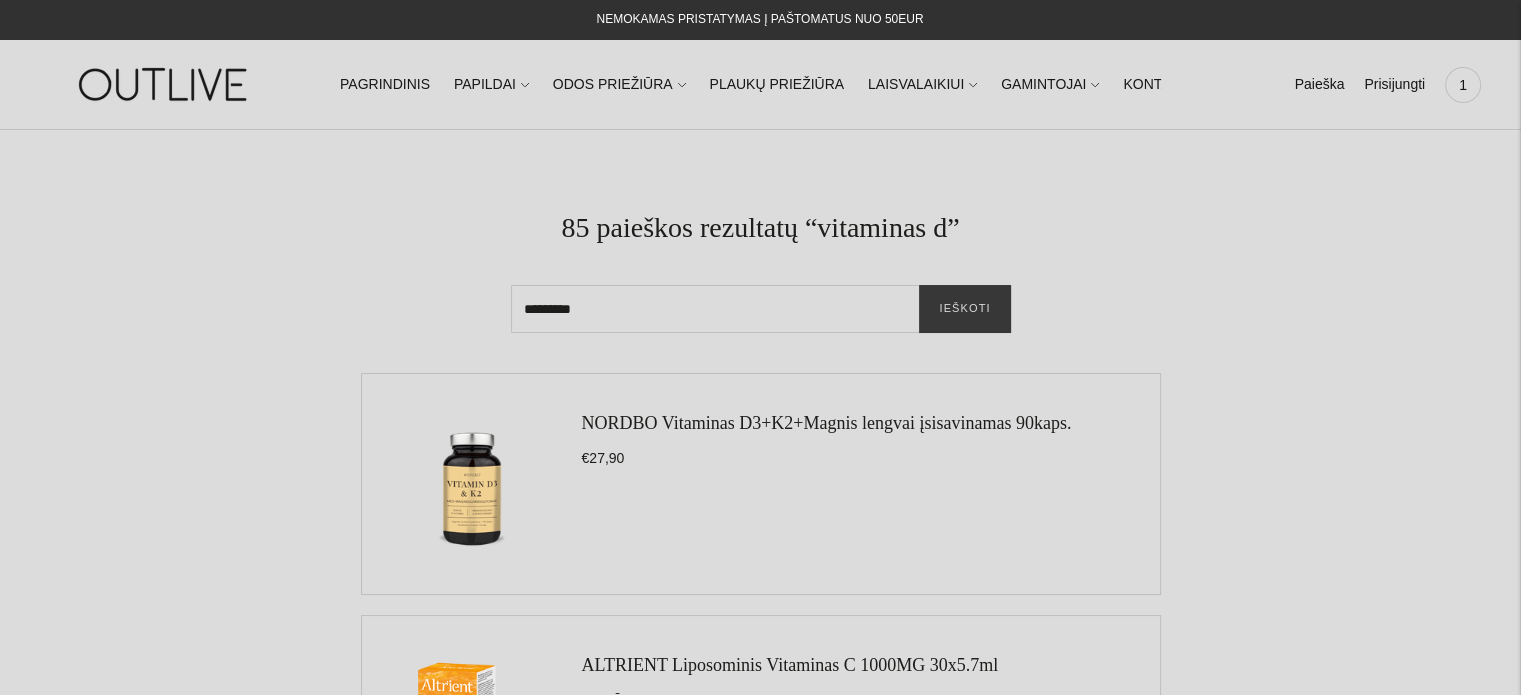 type on "*********" 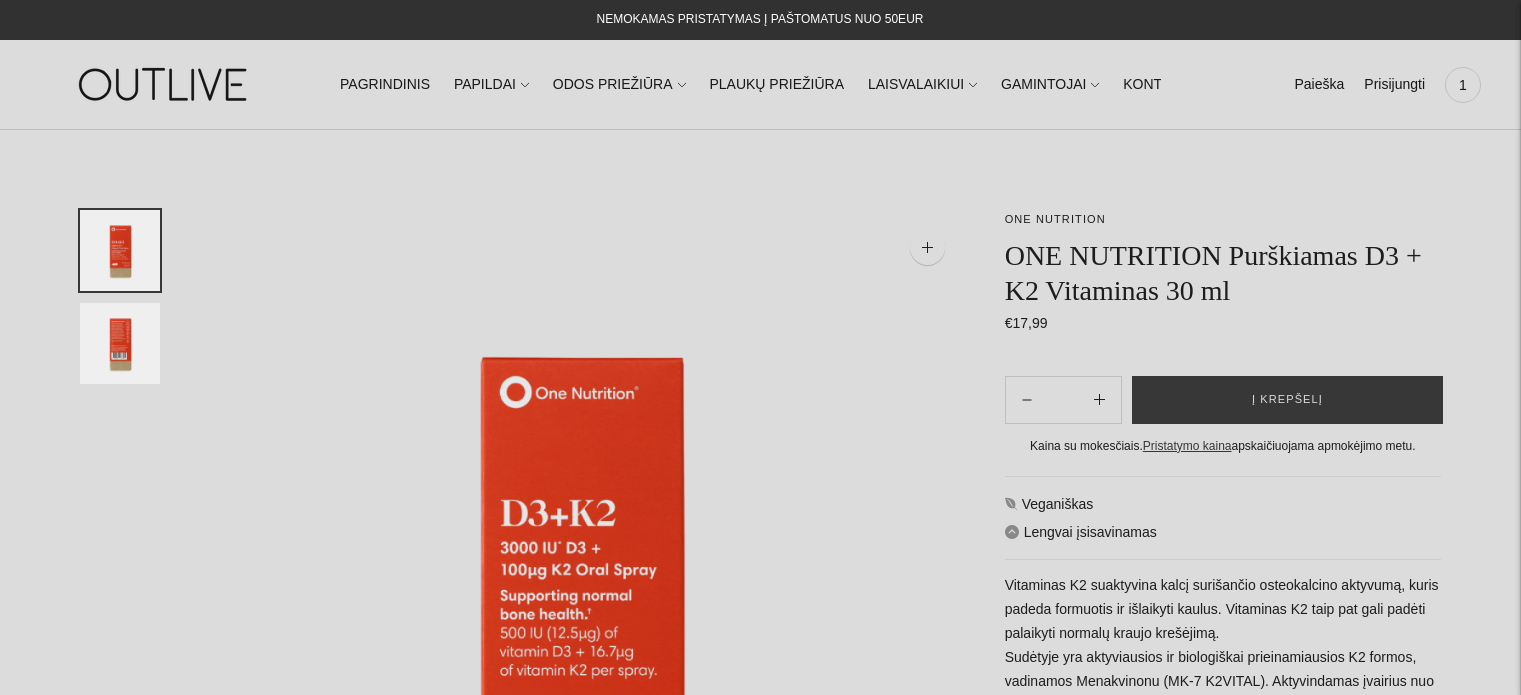 scroll, scrollTop: 0, scrollLeft: 0, axis: both 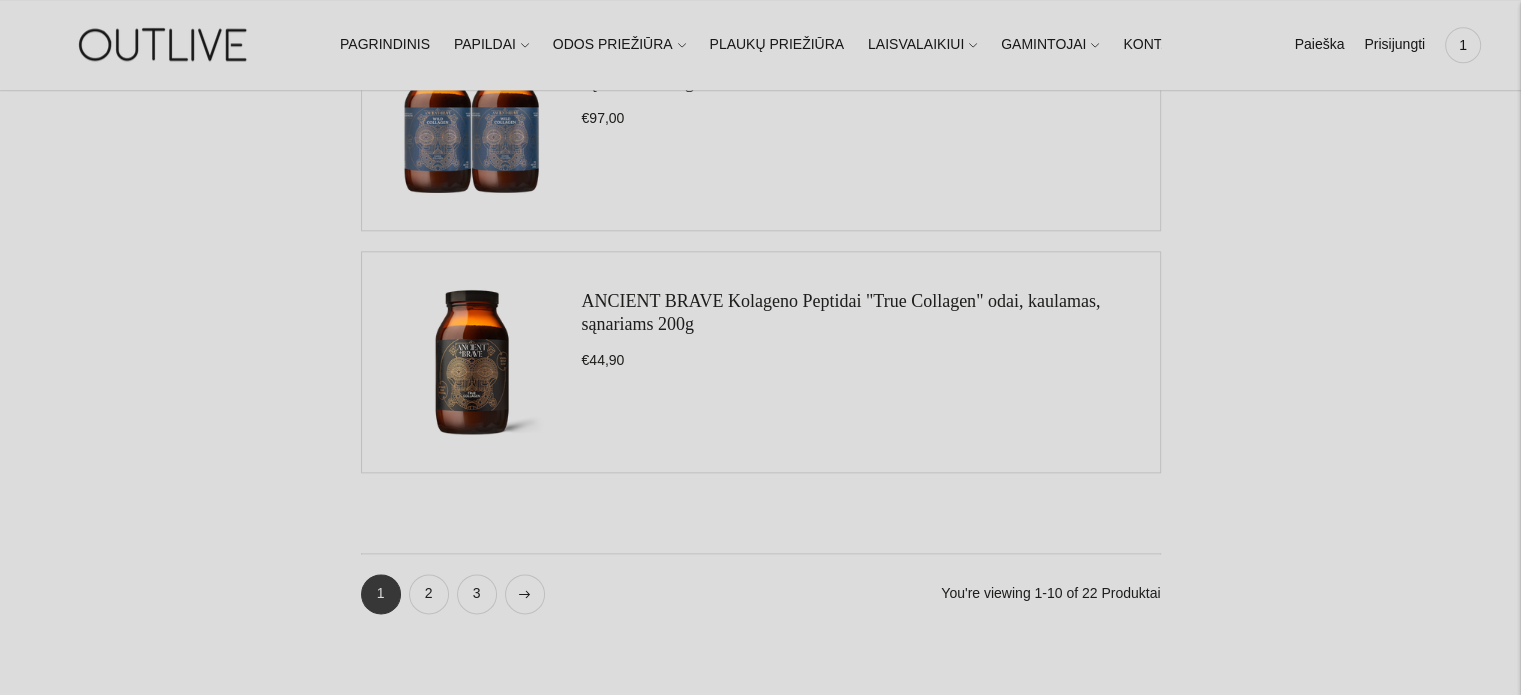 click on "1 2 3" at bounding box center [453, 594] 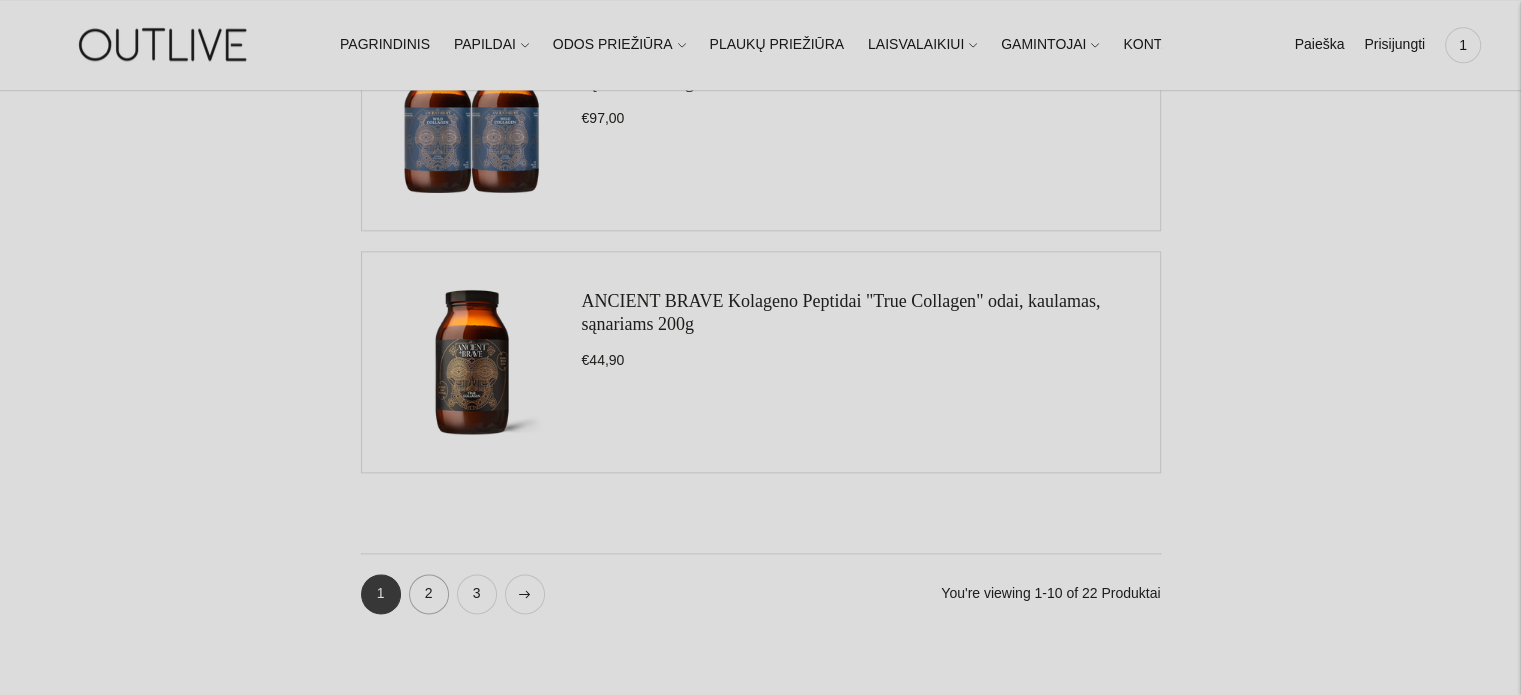 click on "2" at bounding box center [429, 594] 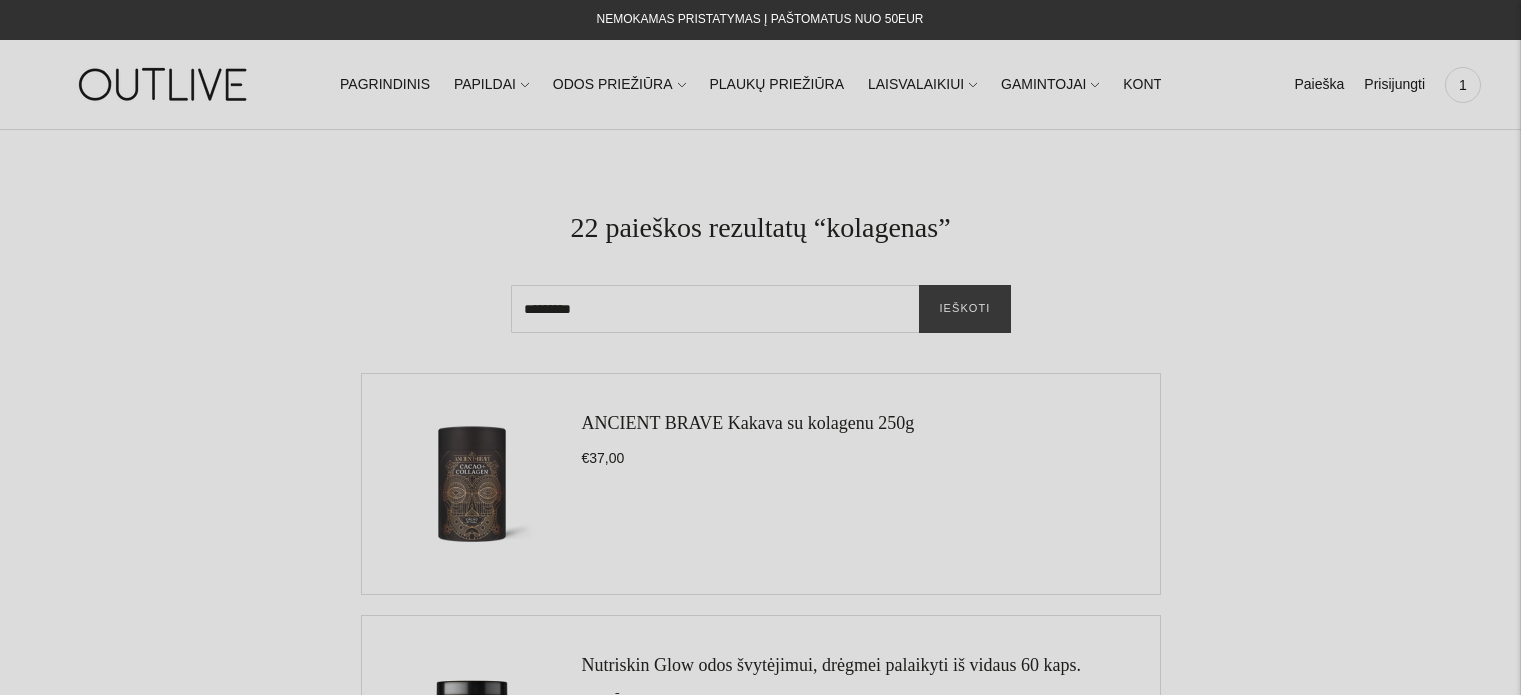 scroll, scrollTop: 0, scrollLeft: 0, axis: both 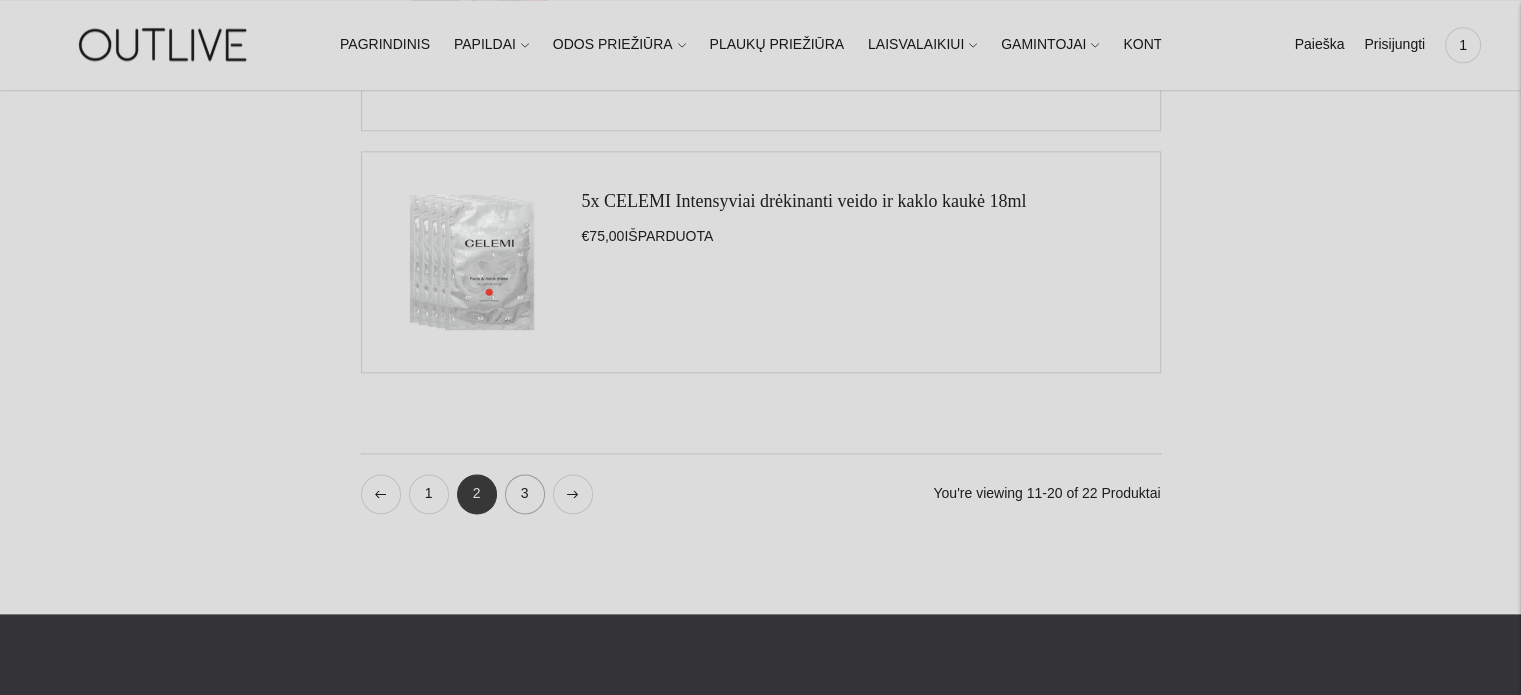 click on "3" at bounding box center (525, 494) 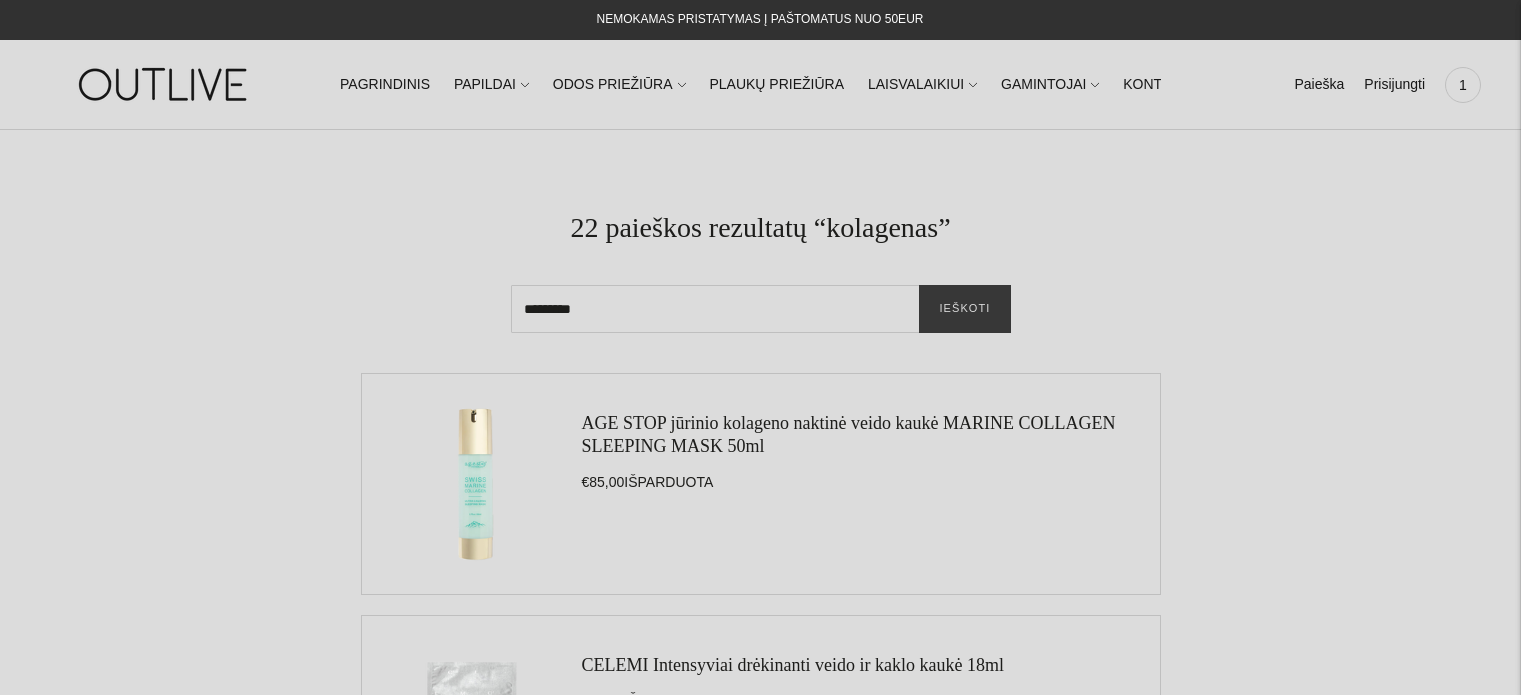 scroll, scrollTop: 0, scrollLeft: 0, axis: both 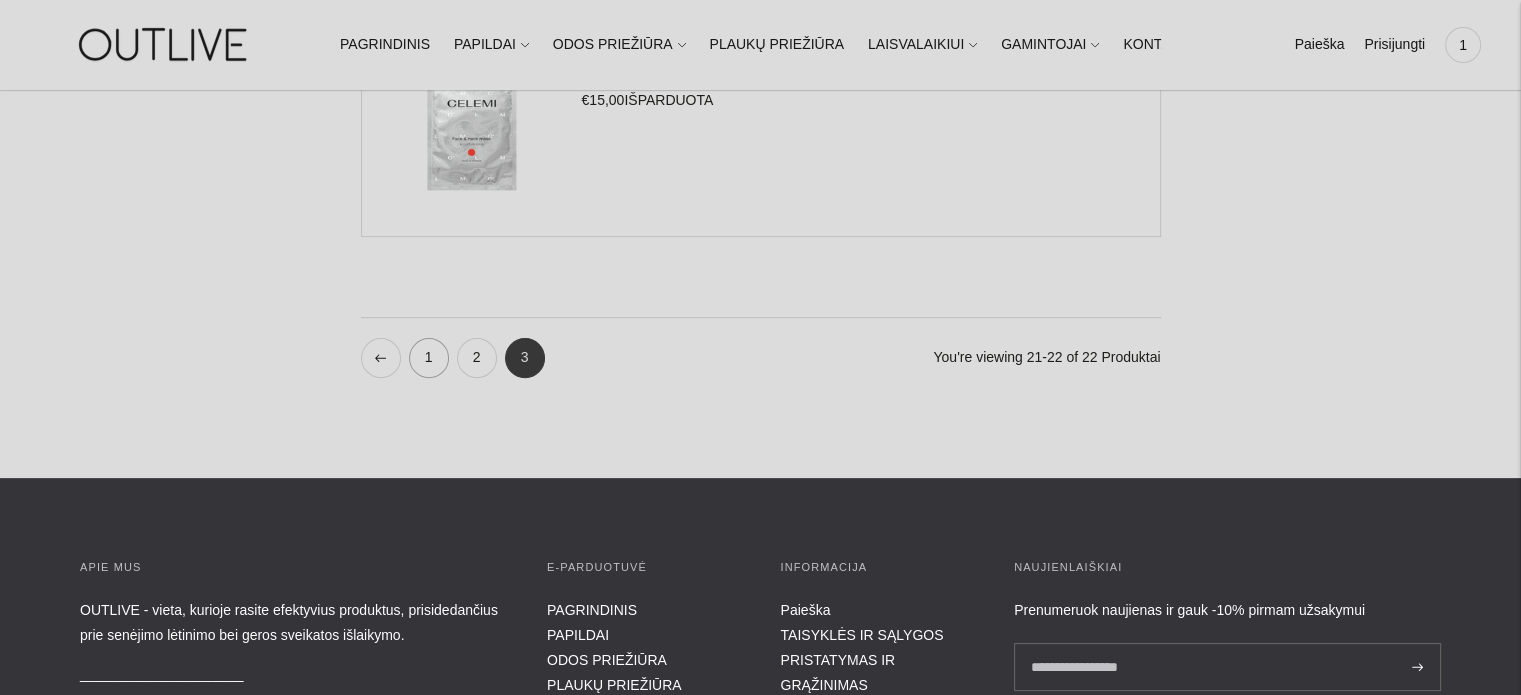 click on "1" at bounding box center (429, 358) 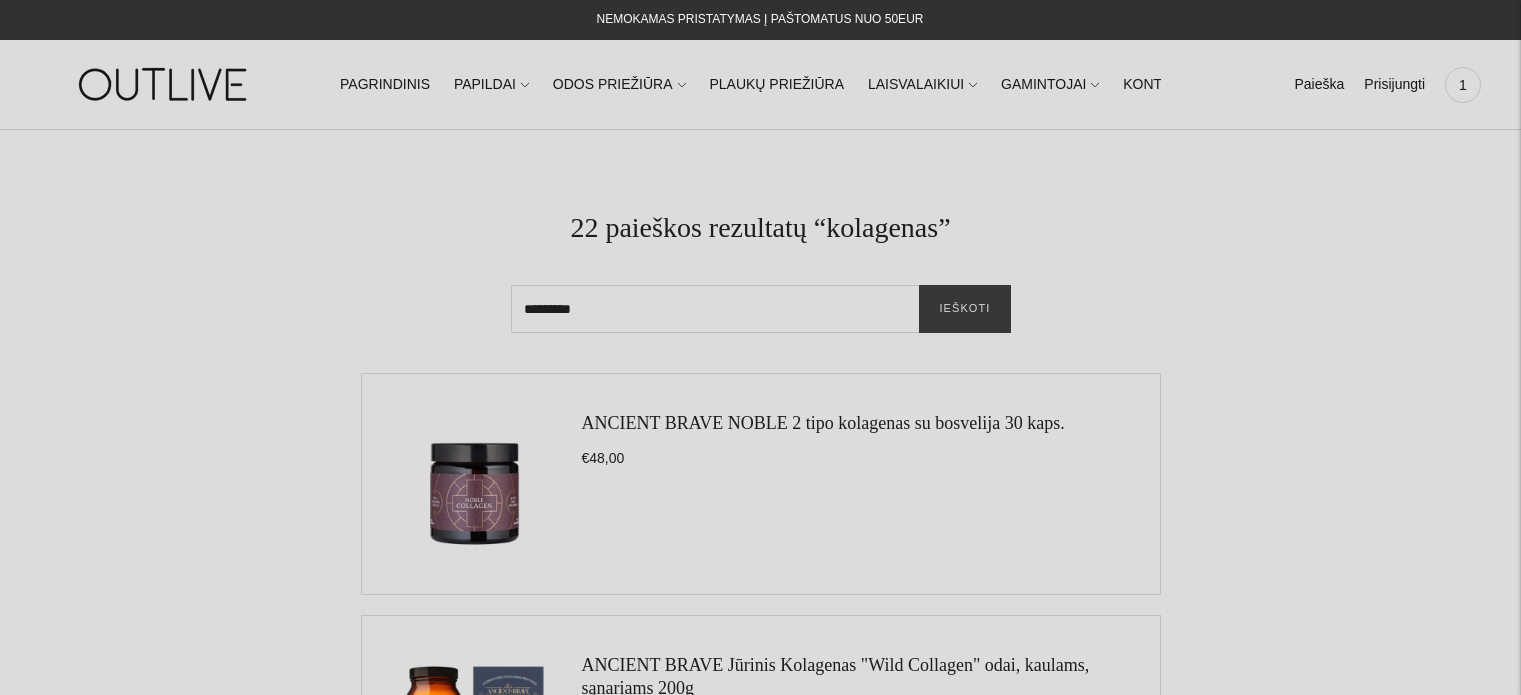 scroll, scrollTop: 0, scrollLeft: 0, axis: both 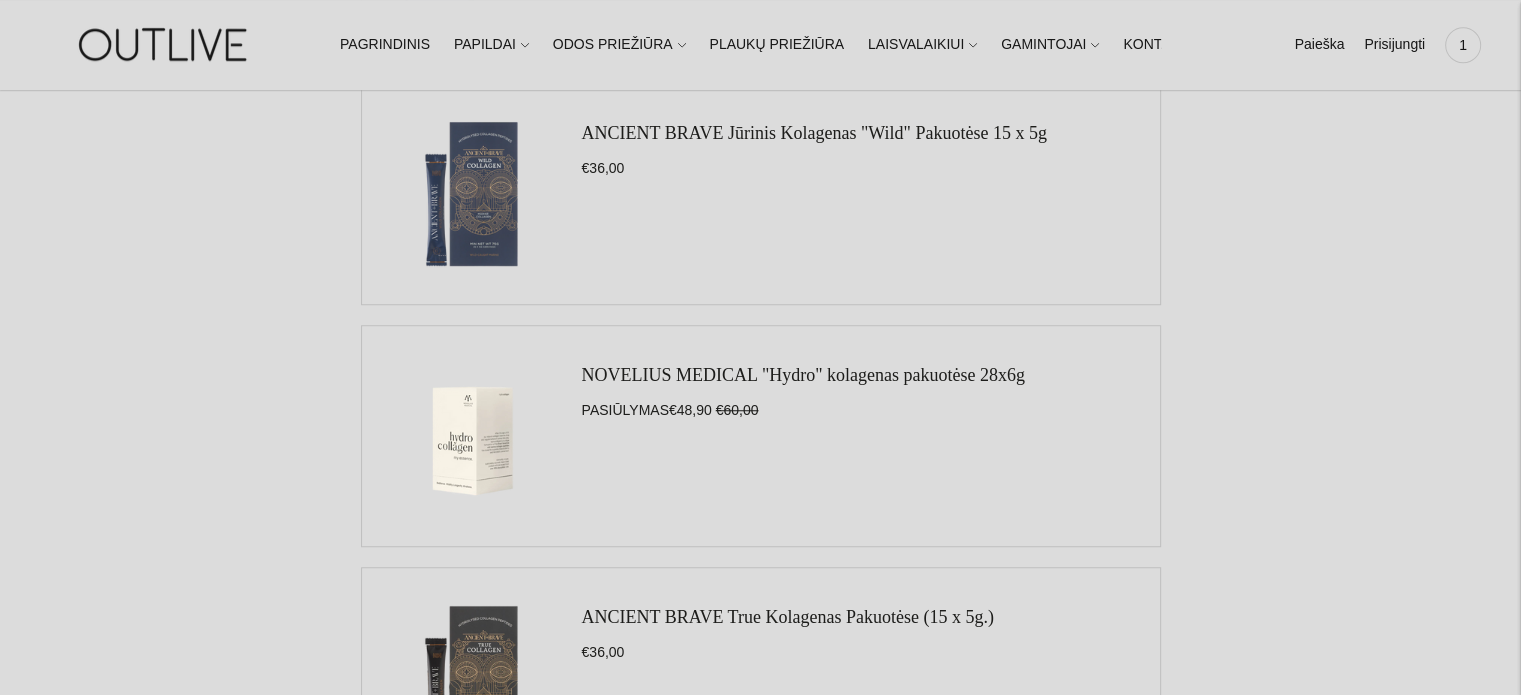 click at bounding box center [472, 194] 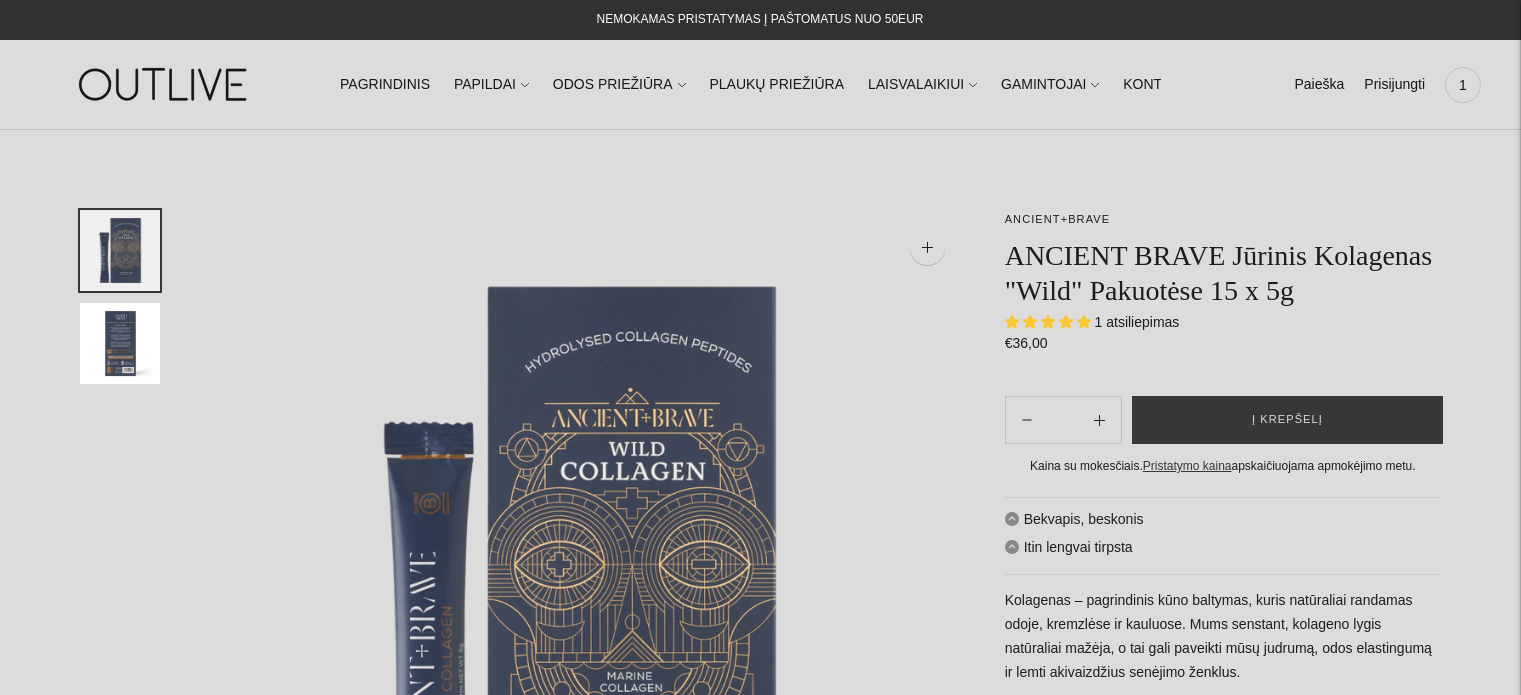 scroll, scrollTop: 0, scrollLeft: 0, axis: both 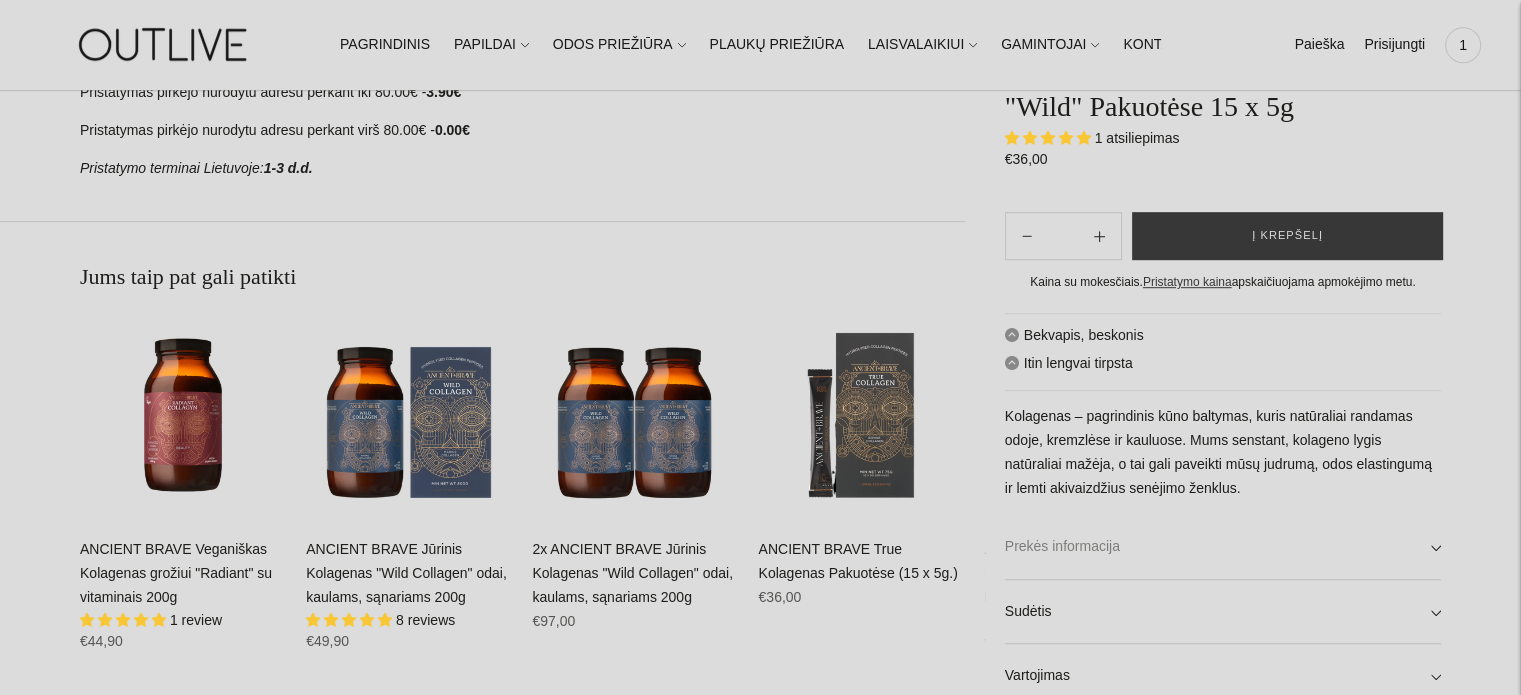click on "Prekės informacija" at bounding box center [1223, 546] 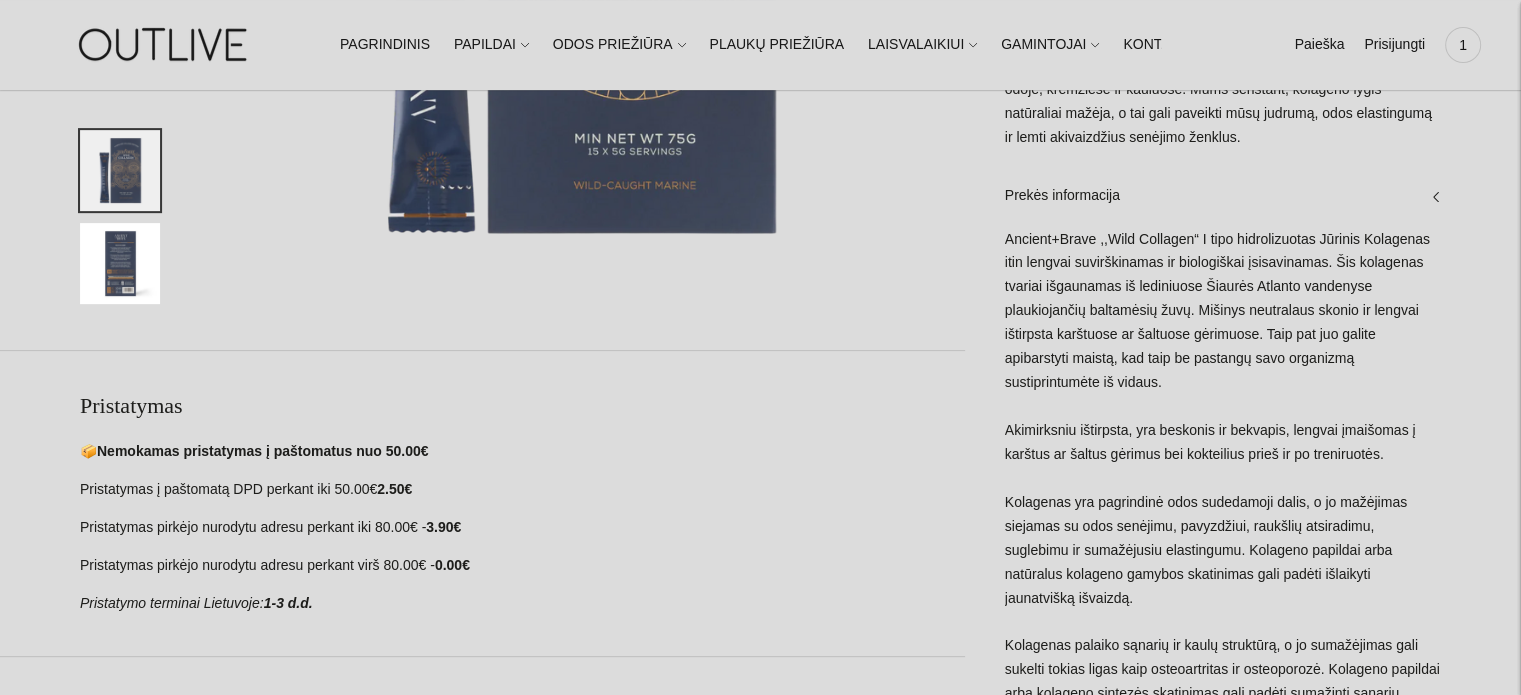 scroll, scrollTop: 700, scrollLeft: 0, axis: vertical 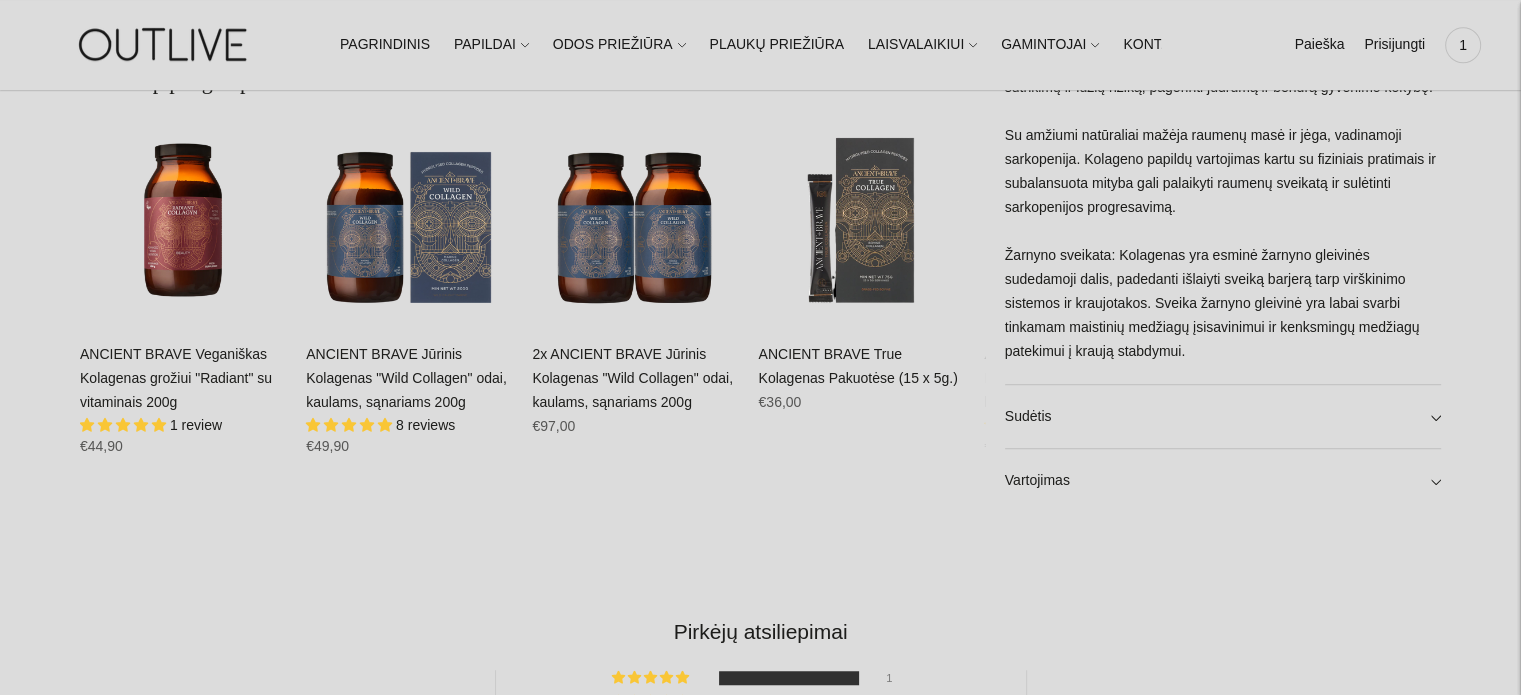 click on "**********" at bounding box center [760, -9] 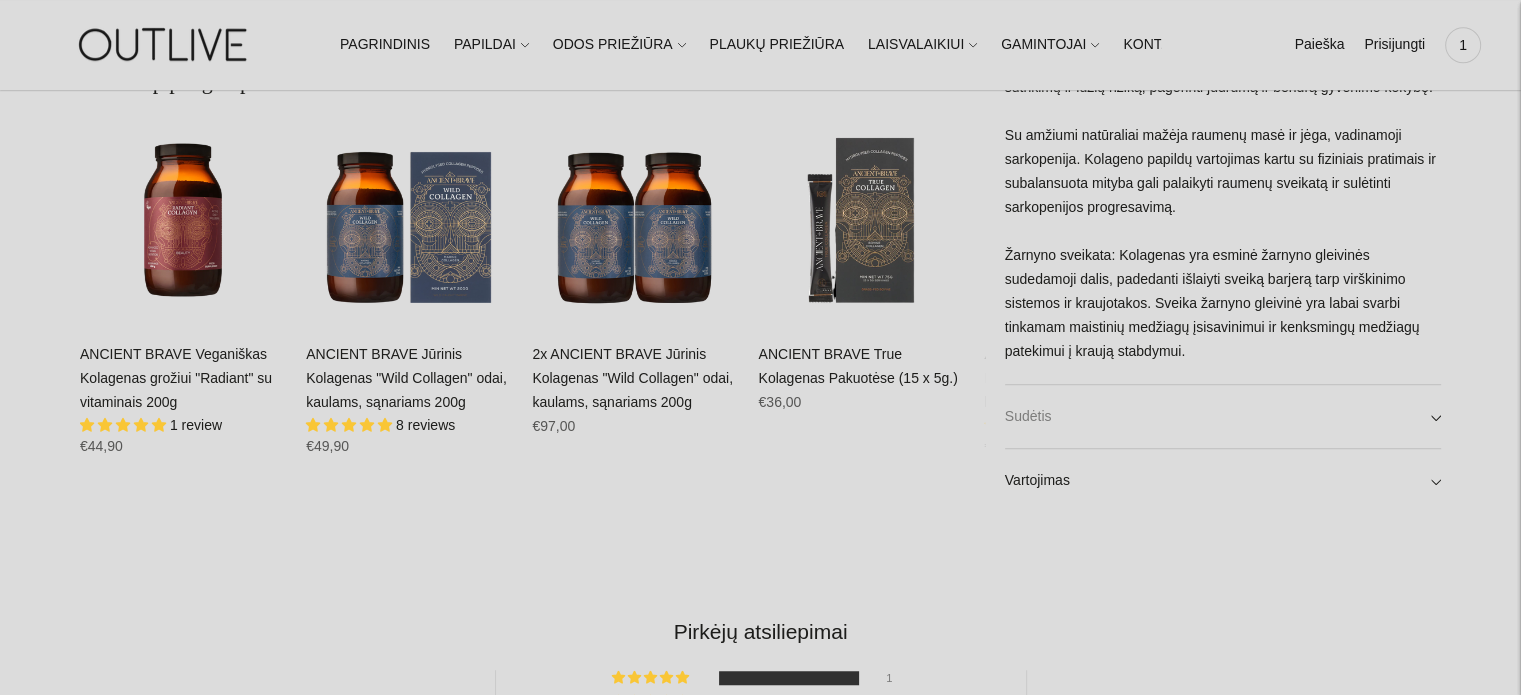 click on "Sudėtis" at bounding box center [1223, 416] 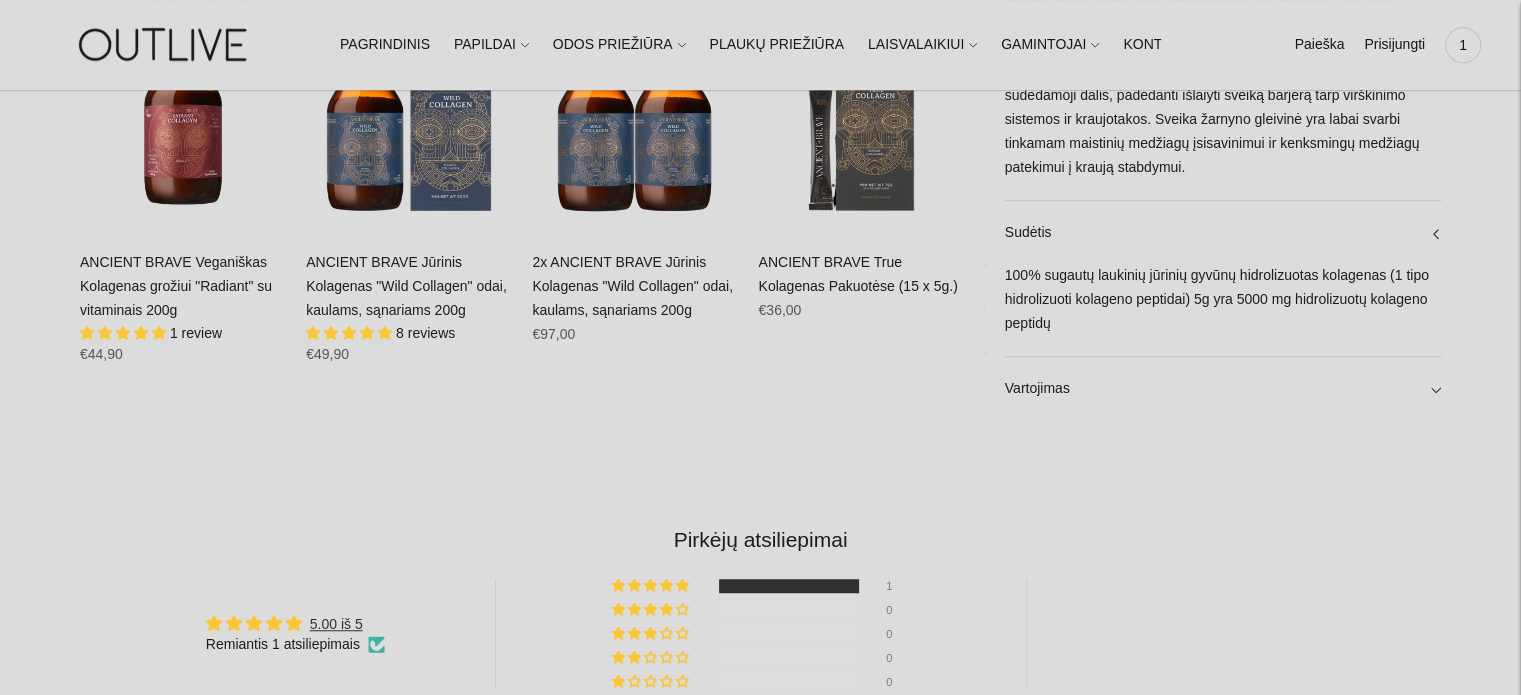 scroll, scrollTop: 1395, scrollLeft: 0, axis: vertical 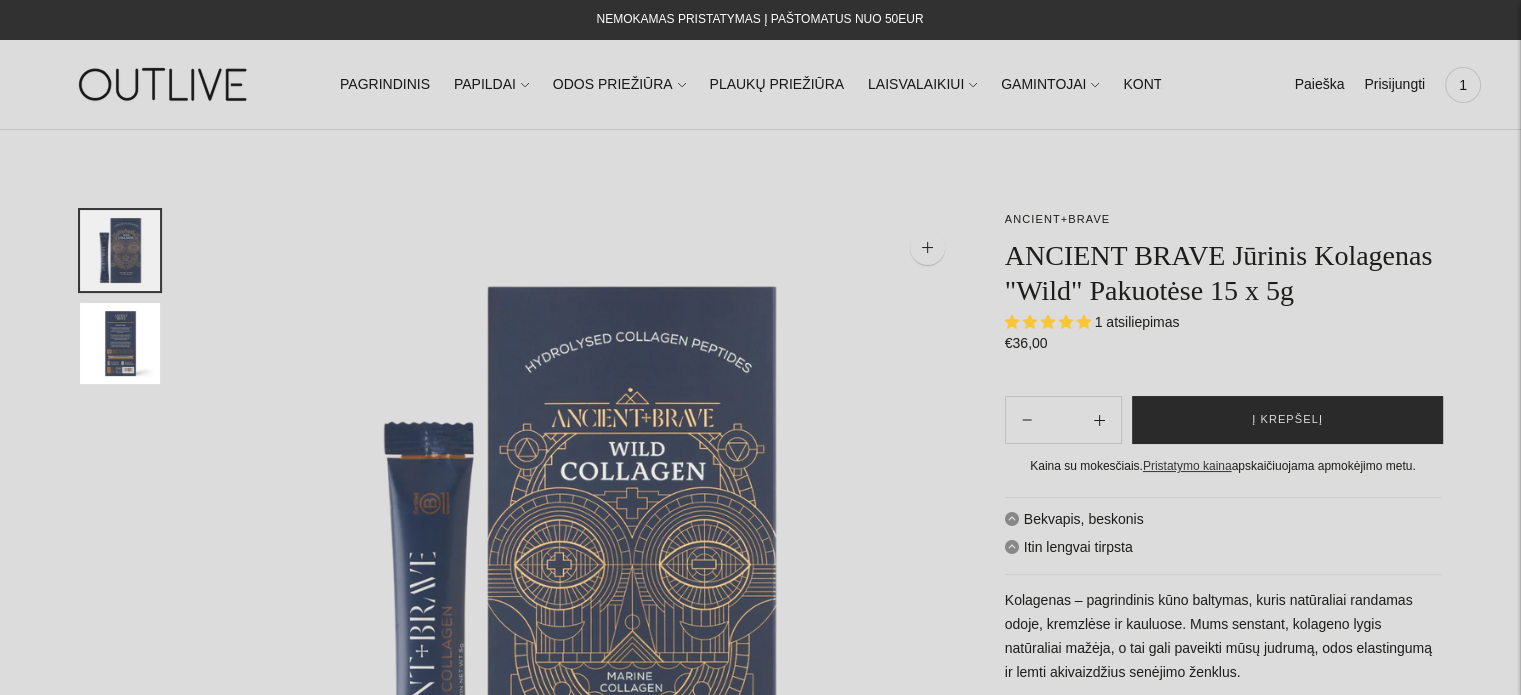 click on "Į krepšelį" at bounding box center [1287, 420] 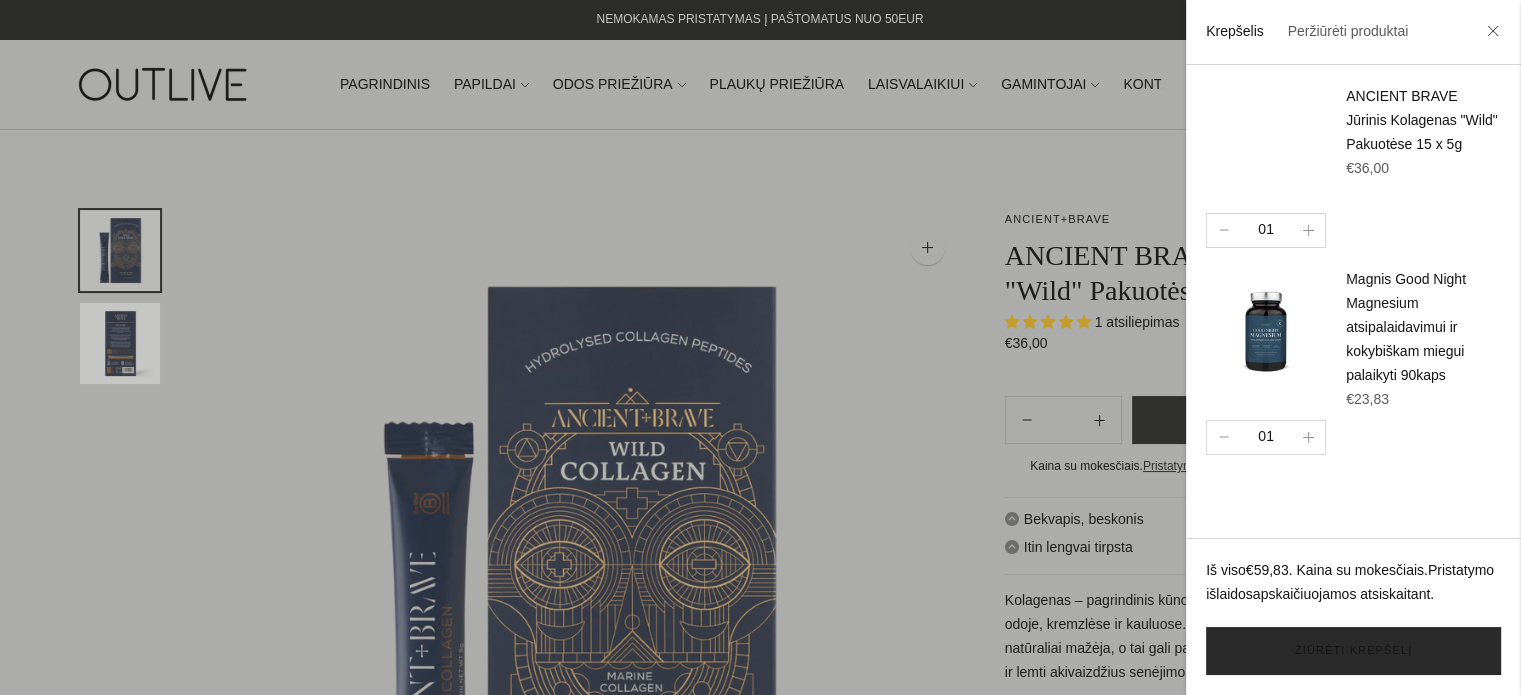 click on "Žiūrėti krepšelį" at bounding box center (1353, 651) 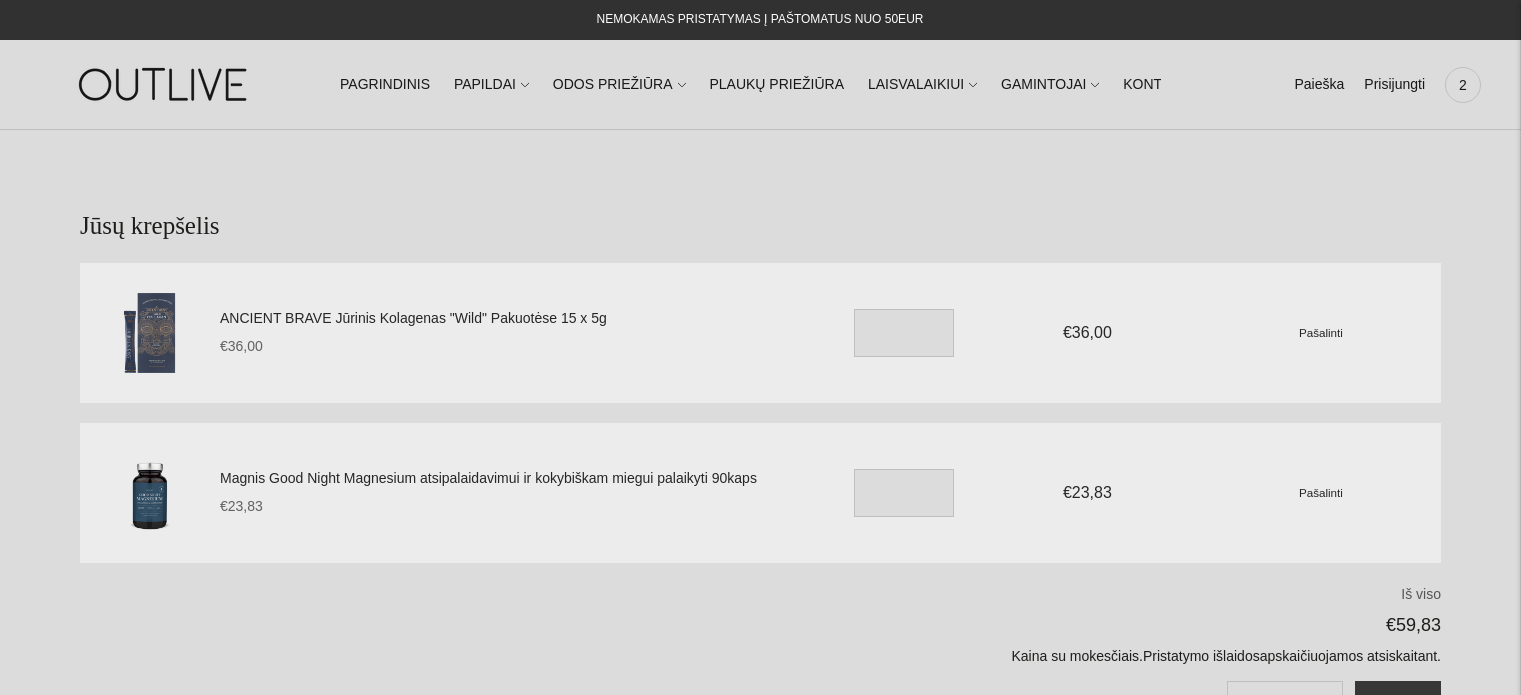 scroll, scrollTop: 0, scrollLeft: 0, axis: both 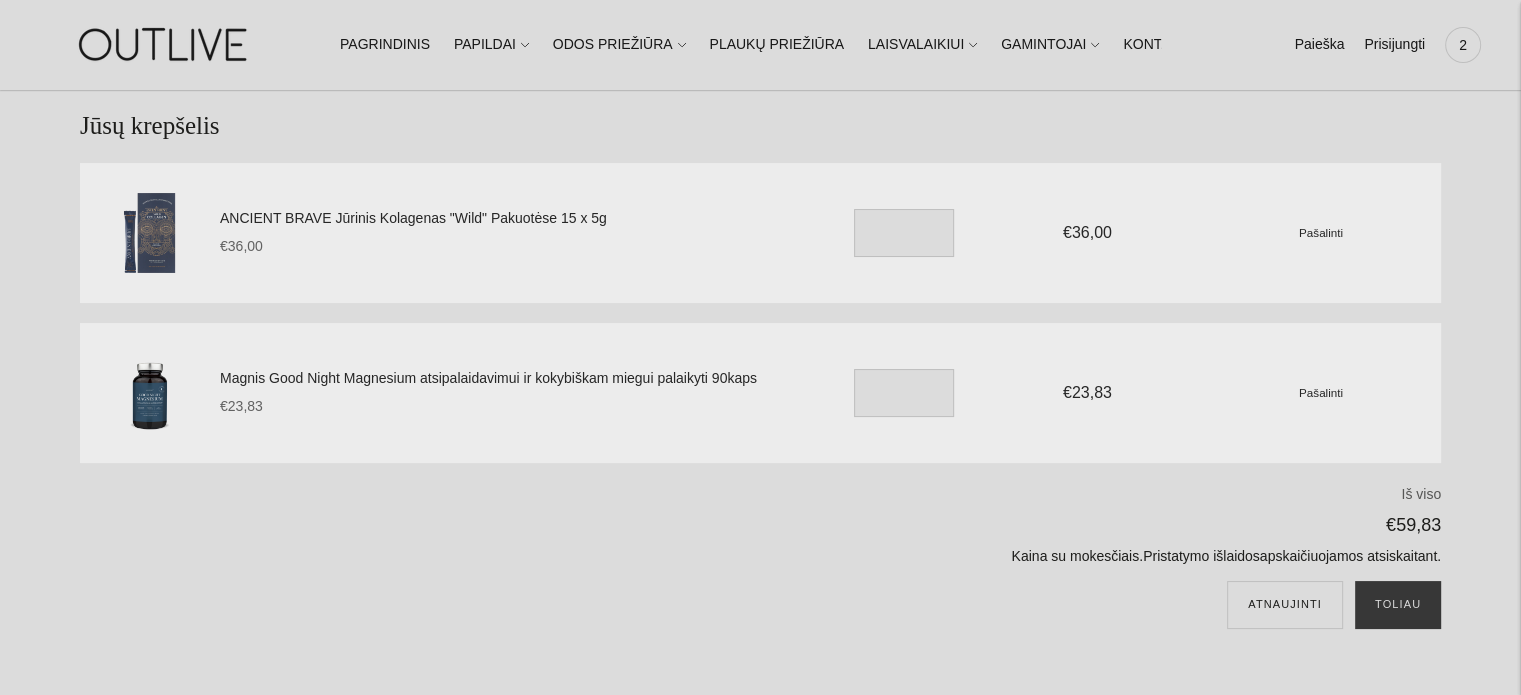 click on "Magnis Good Night Magnesium atsipalaidavimui ir kokybiškam miegui palaikyti 90kaps" at bounding box center (510, 379) 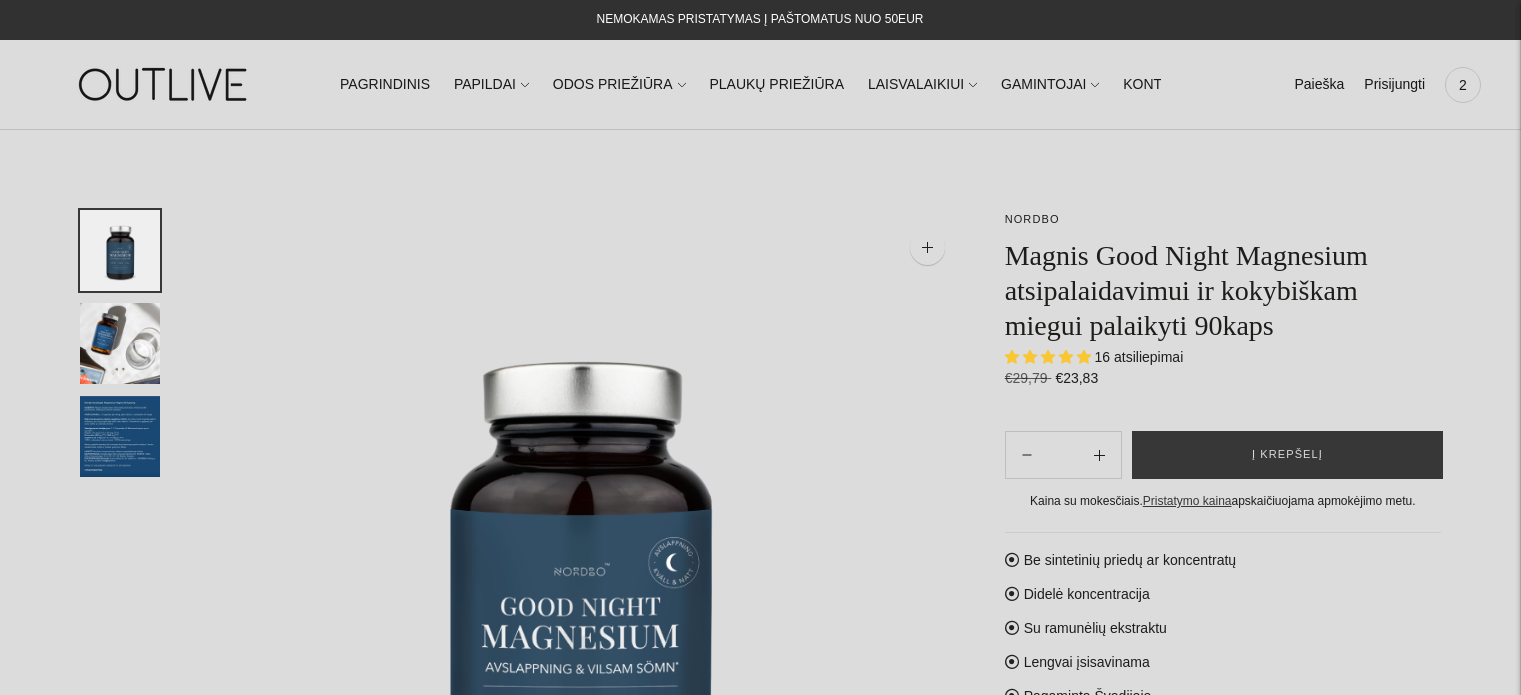 scroll, scrollTop: 0, scrollLeft: 0, axis: both 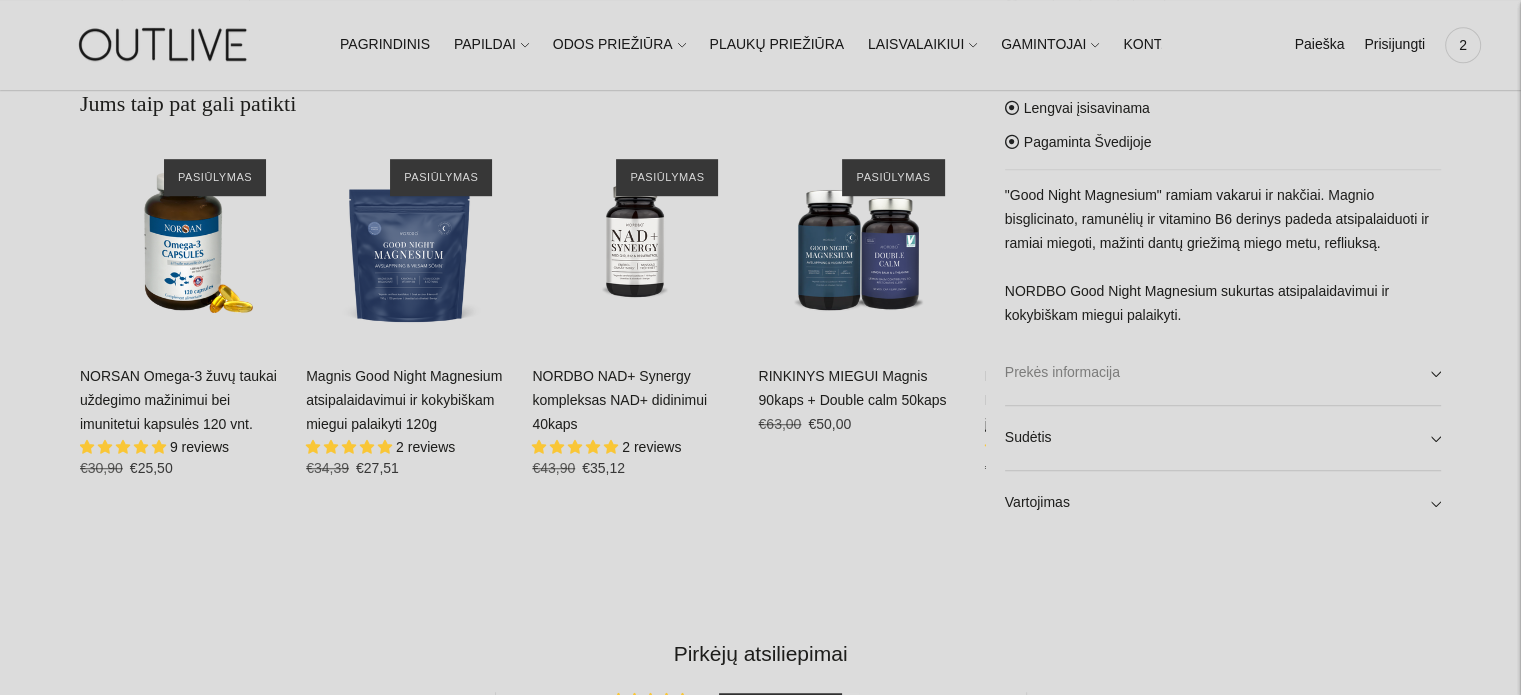 click on "Prekės informacija" at bounding box center (1223, 373) 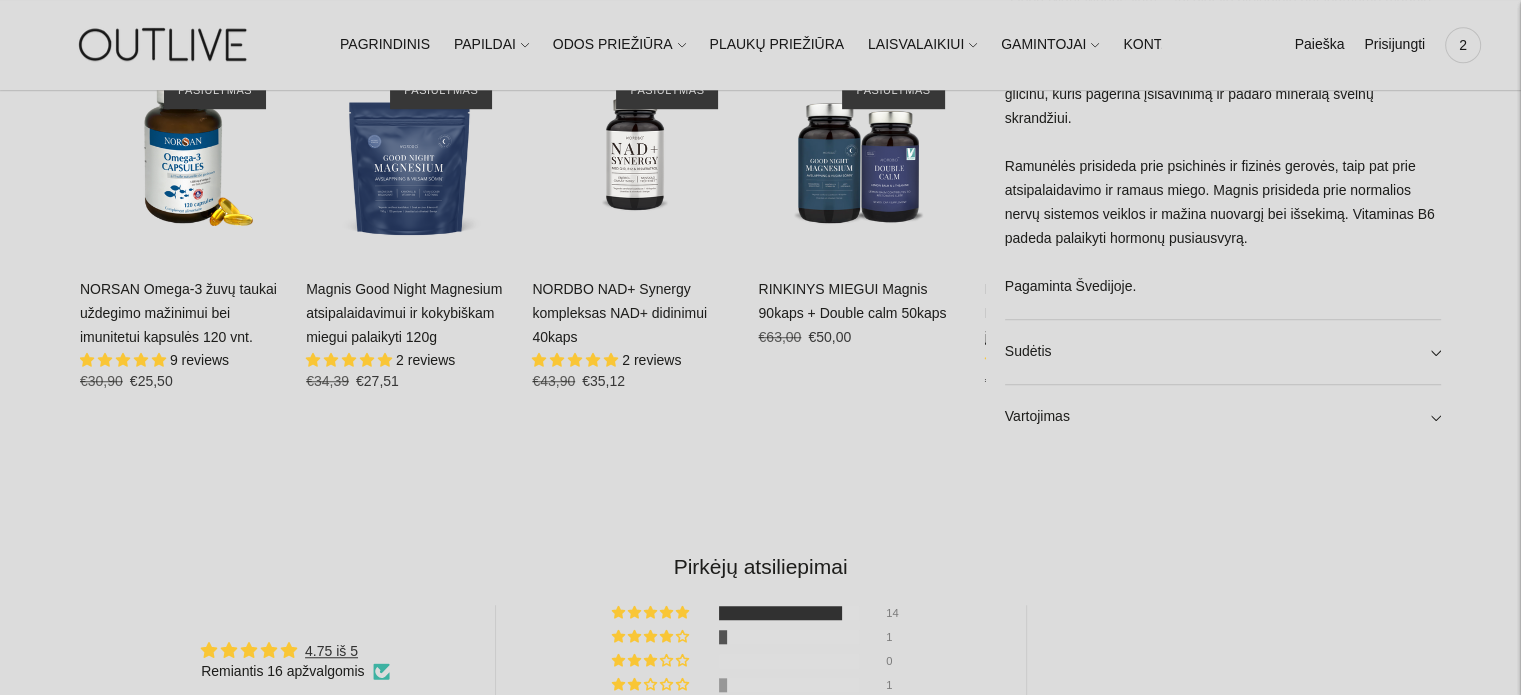 scroll, scrollTop: 1373, scrollLeft: 0, axis: vertical 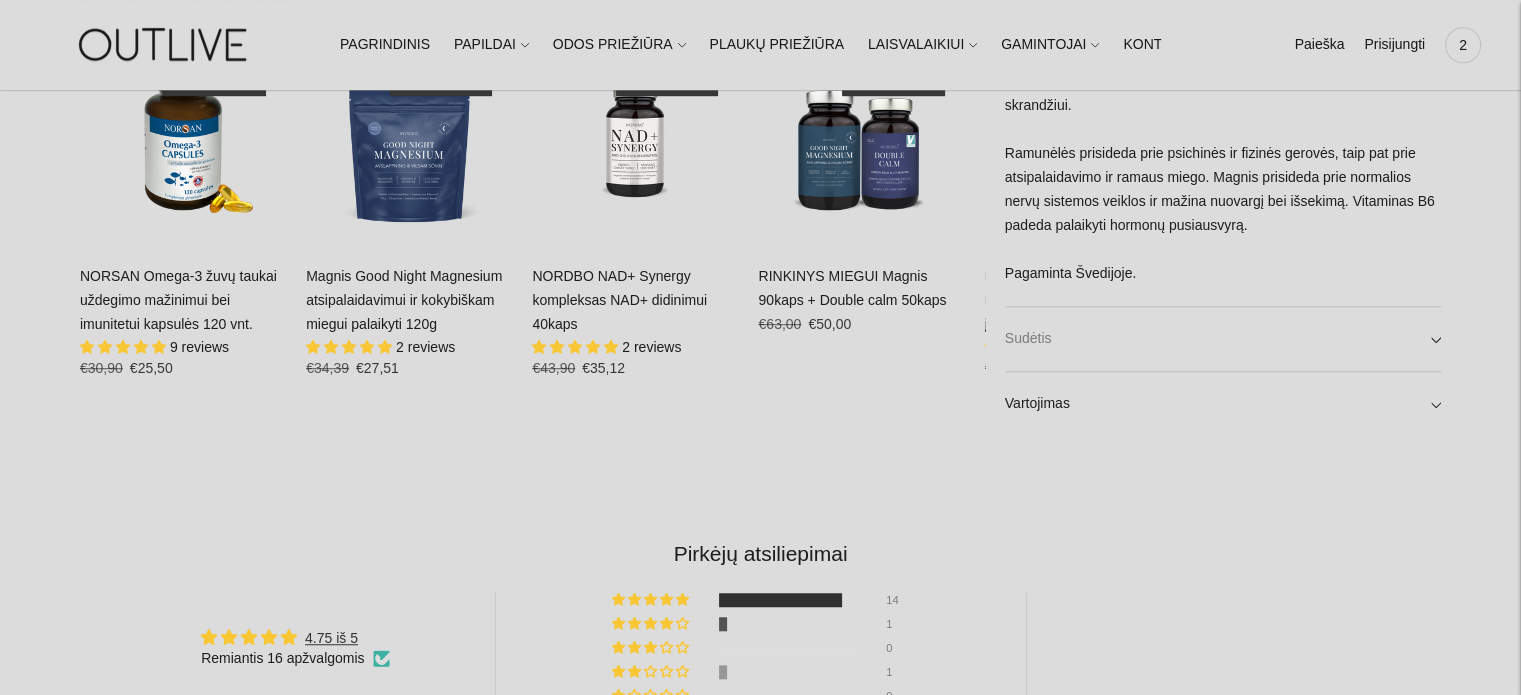 click on "Sudėtis" at bounding box center [1223, 338] 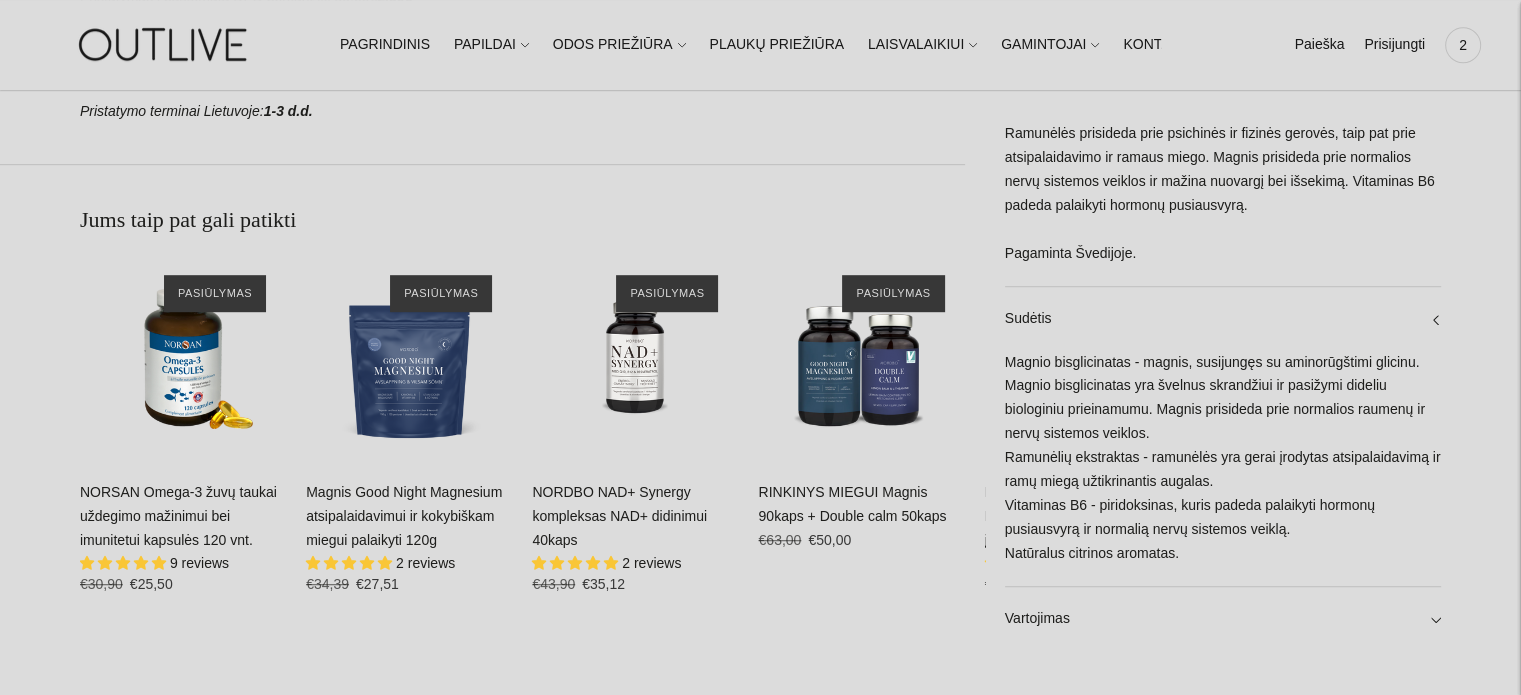 scroll, scrollTop: 1273, scrollLeft: 0, axis: vertical 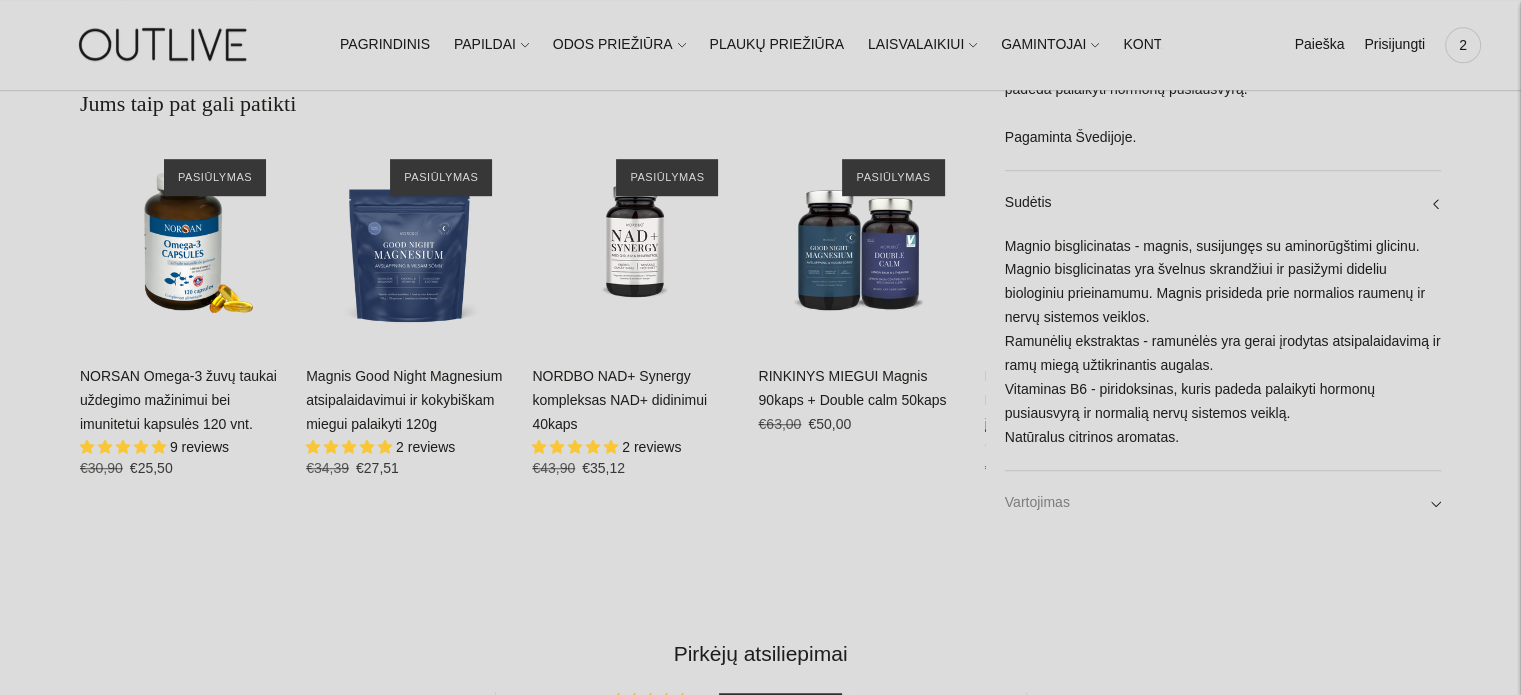 click on "Vartojimas" at bounding box center [1223, 503] 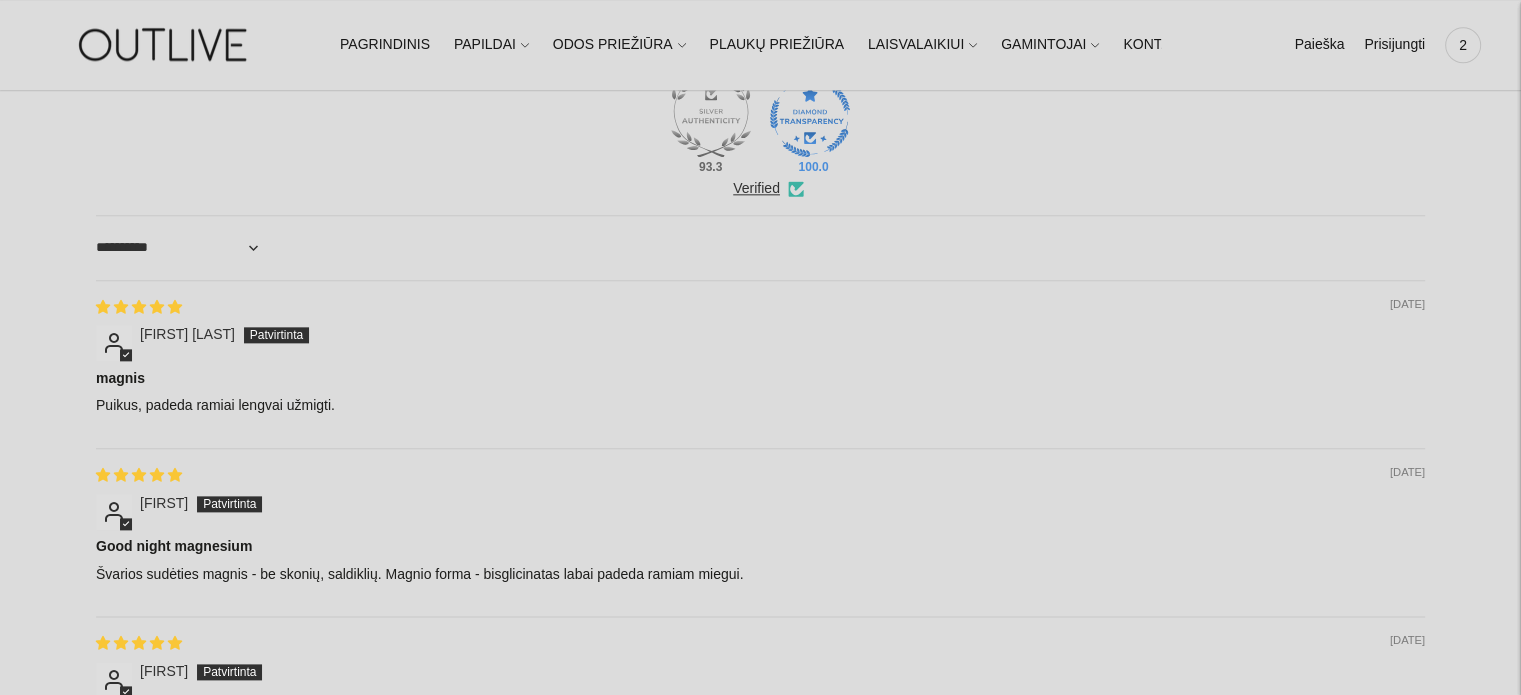 scroll, scrollTop: 2473, scrollLeft: 0, axis: vertical 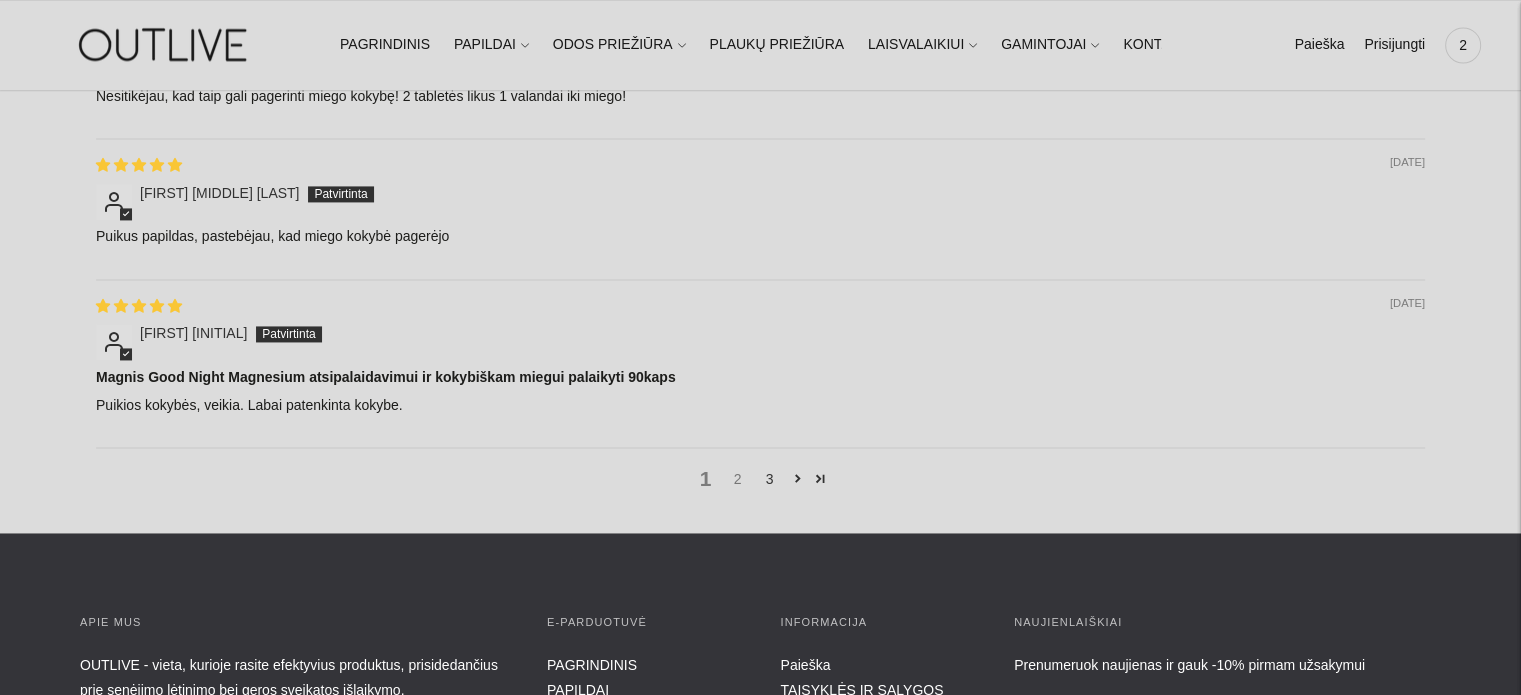 click on "2" at bounding box center (738, 479) 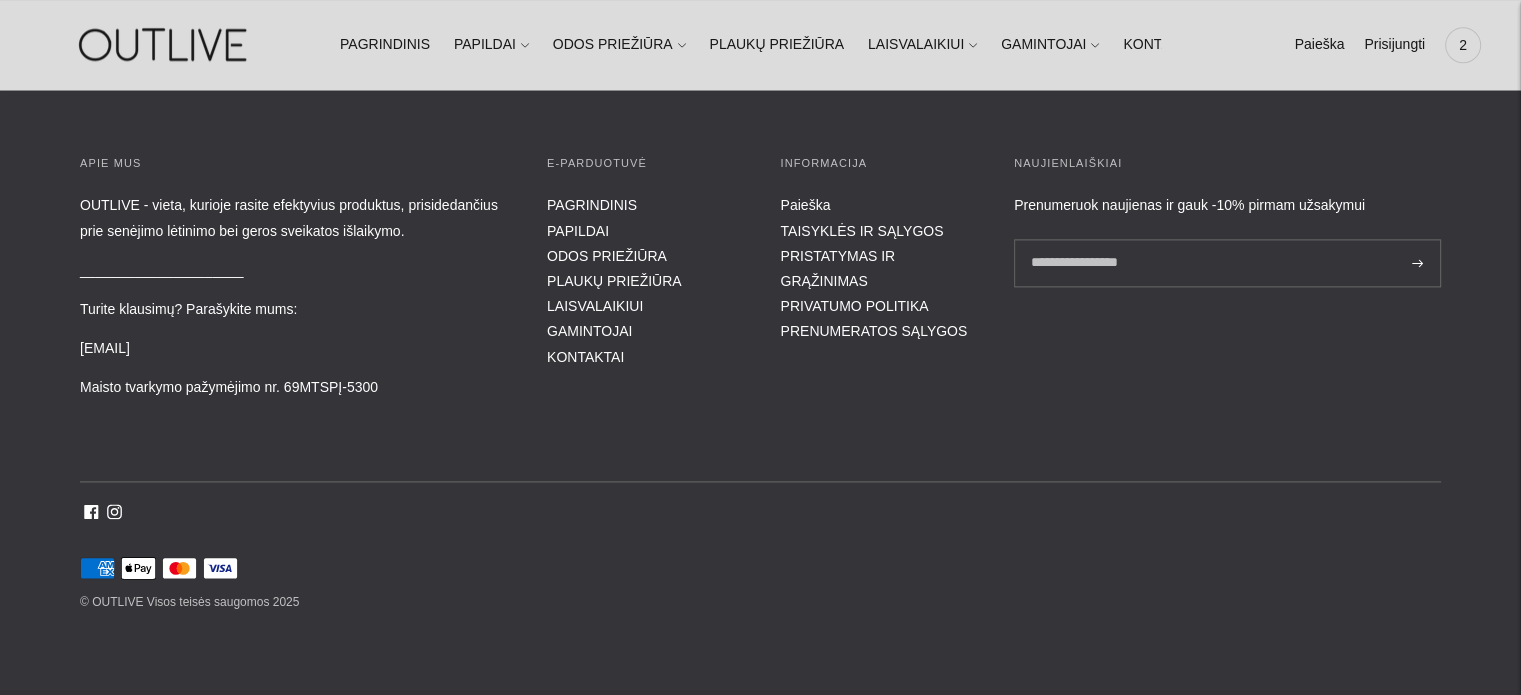 scroll, scrollTop: 2621, scrollLeft: 0, axis: vertical 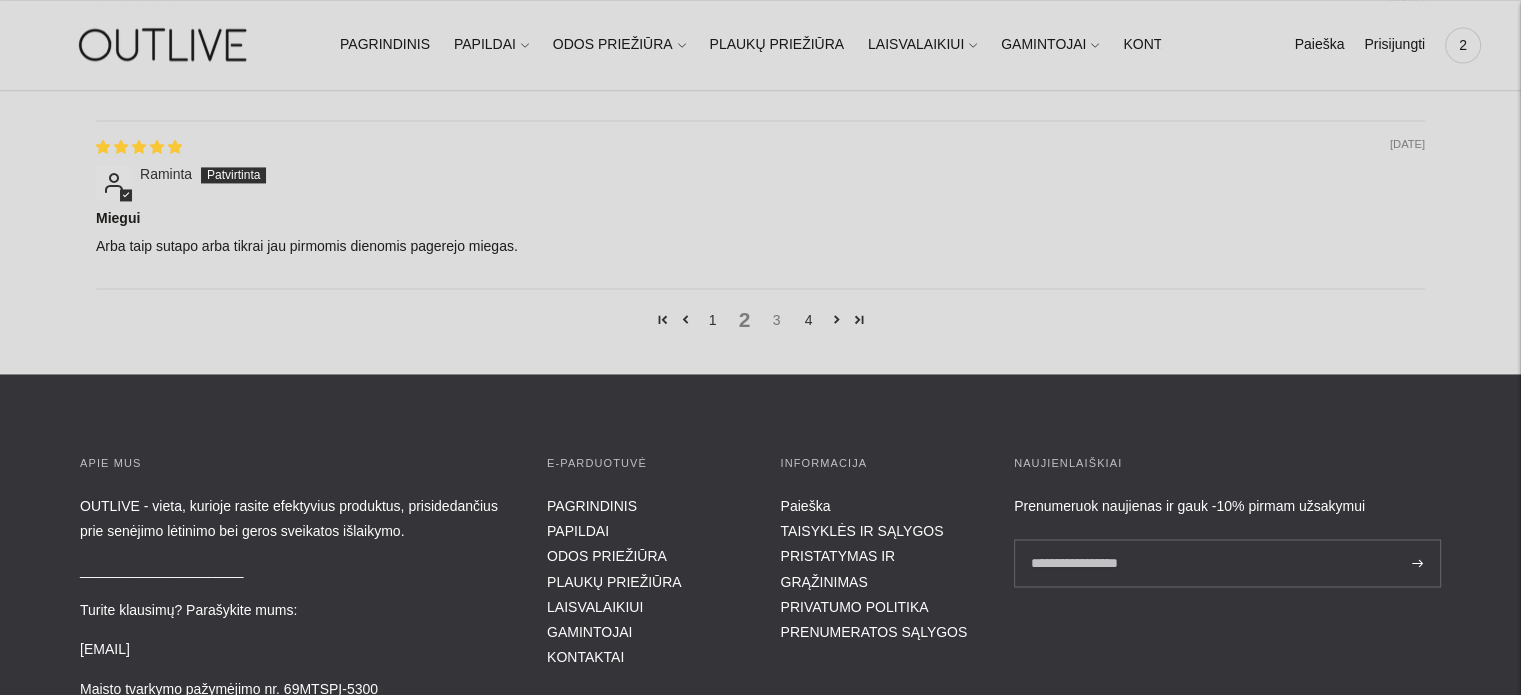 click on "3" at bounding box center [777, 320] 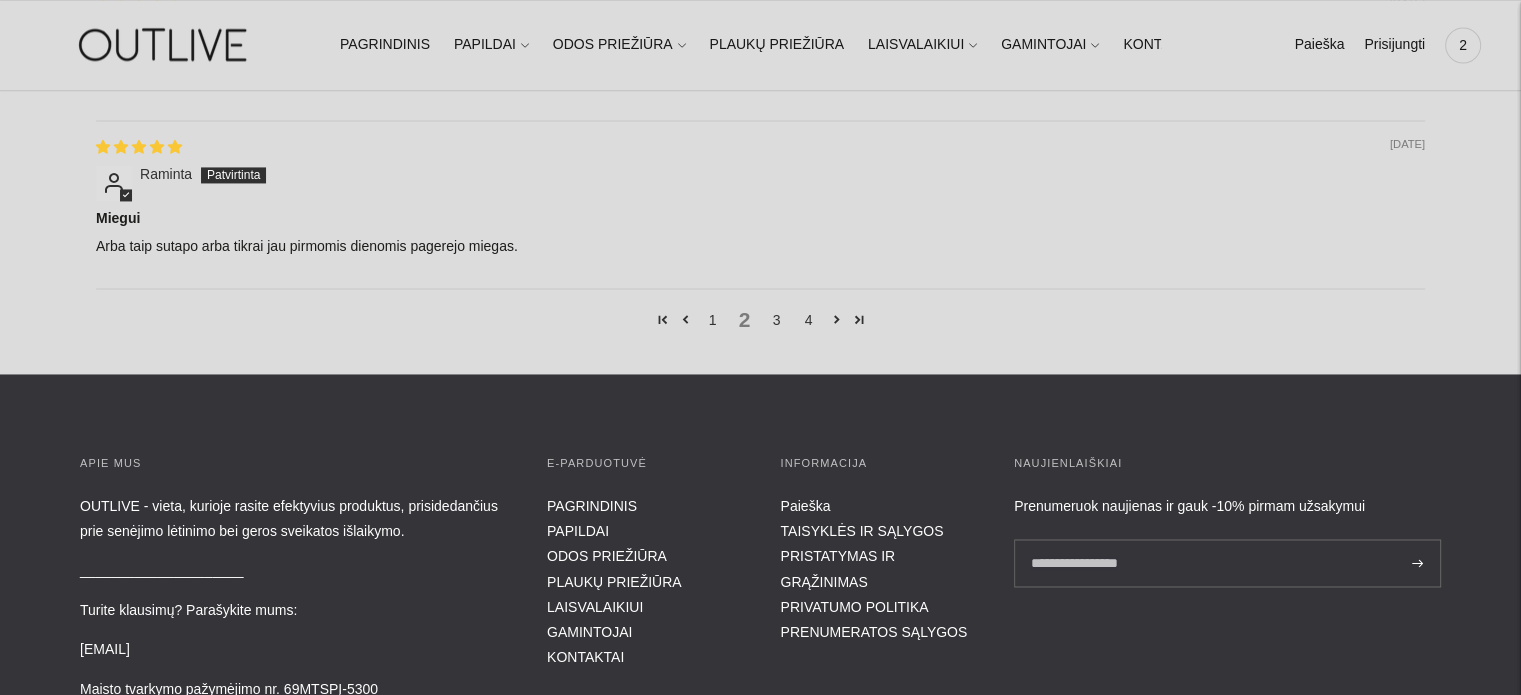 scroll, scrollTop: 2621, scrollLeft: 0, axis: vertical 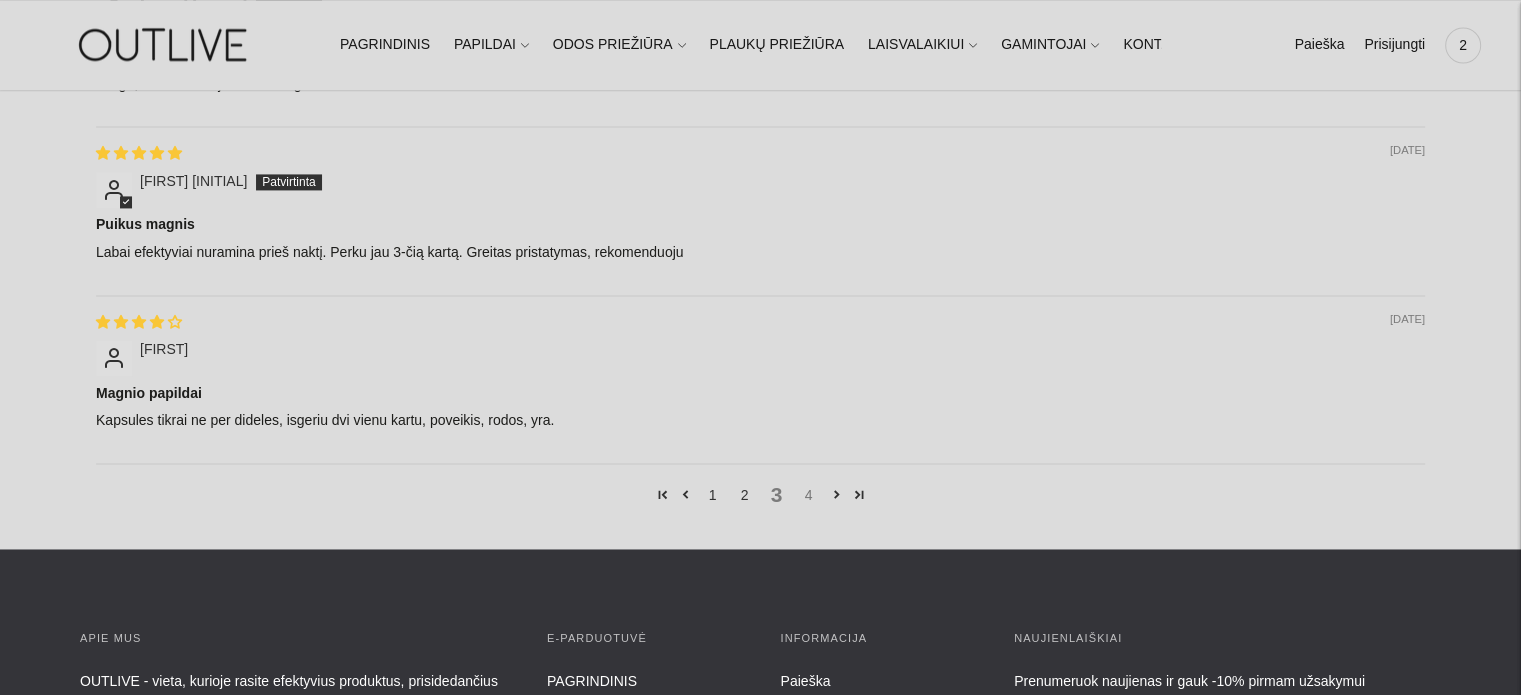 click on "4" at bounding box center [809, 495] 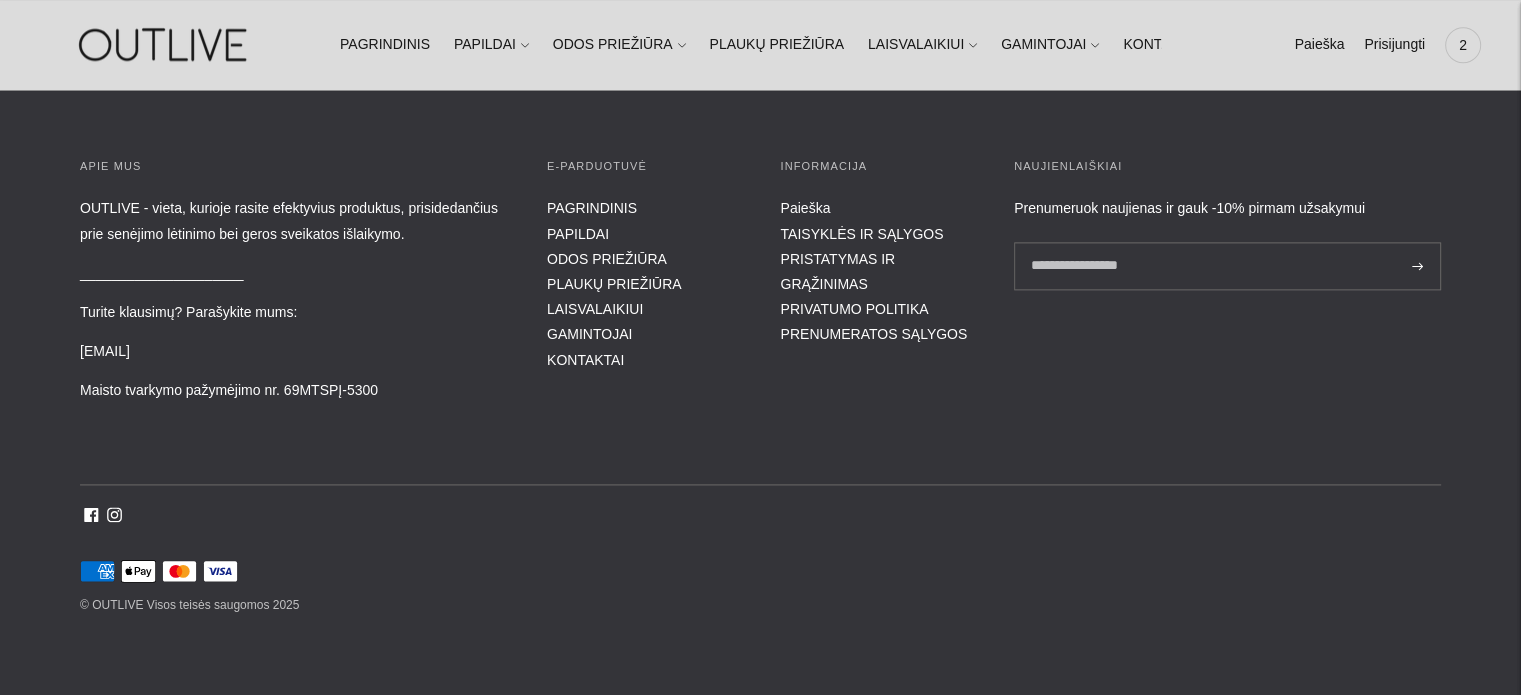 scroll, scrollTop: 232, scrollLeft: 0, axis: vertical 